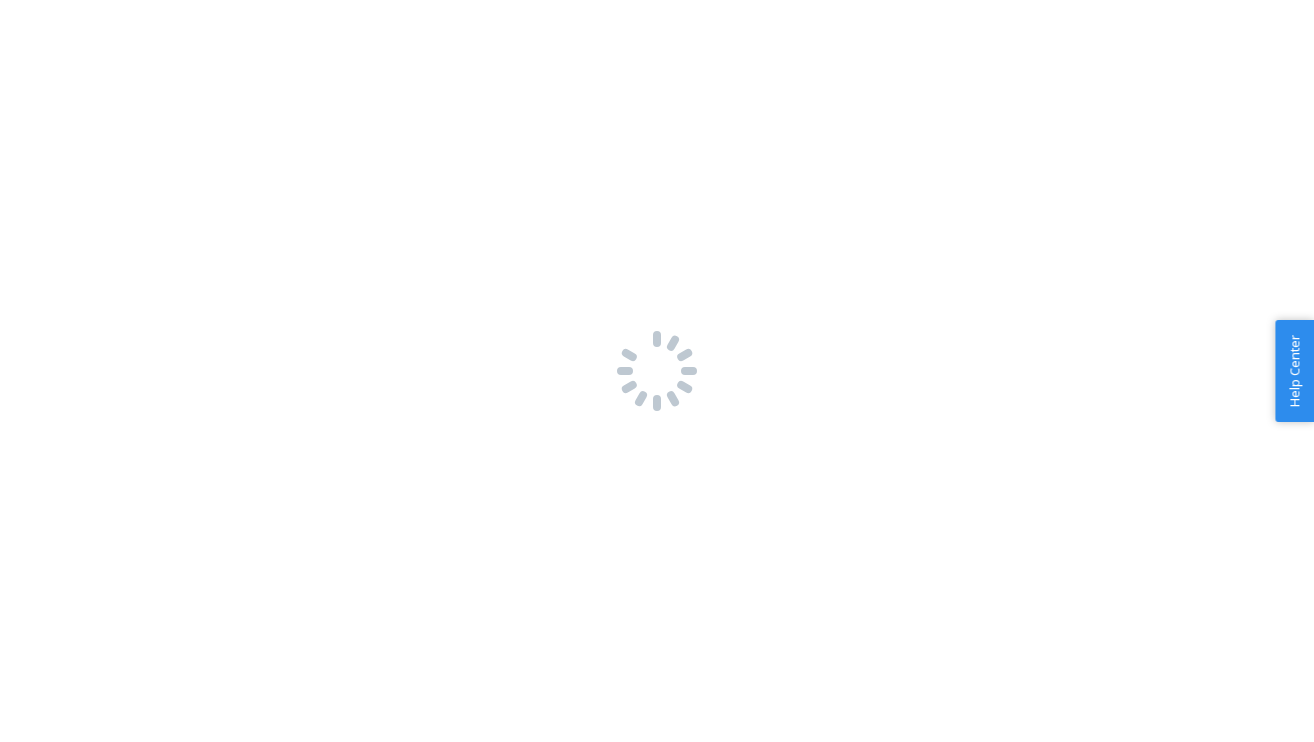 scroll, scrollTop: 0, scrollLeft: 0, axis: both 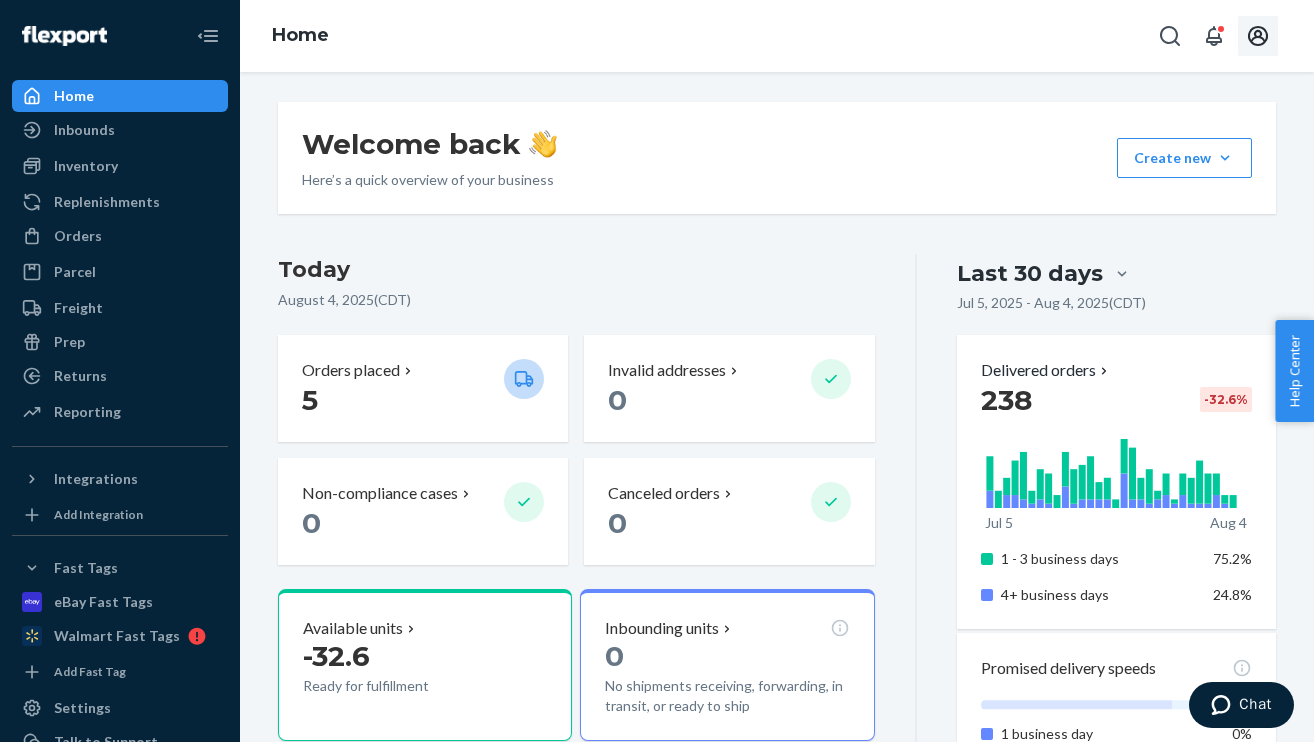 click at bounding box center [1258, 36] 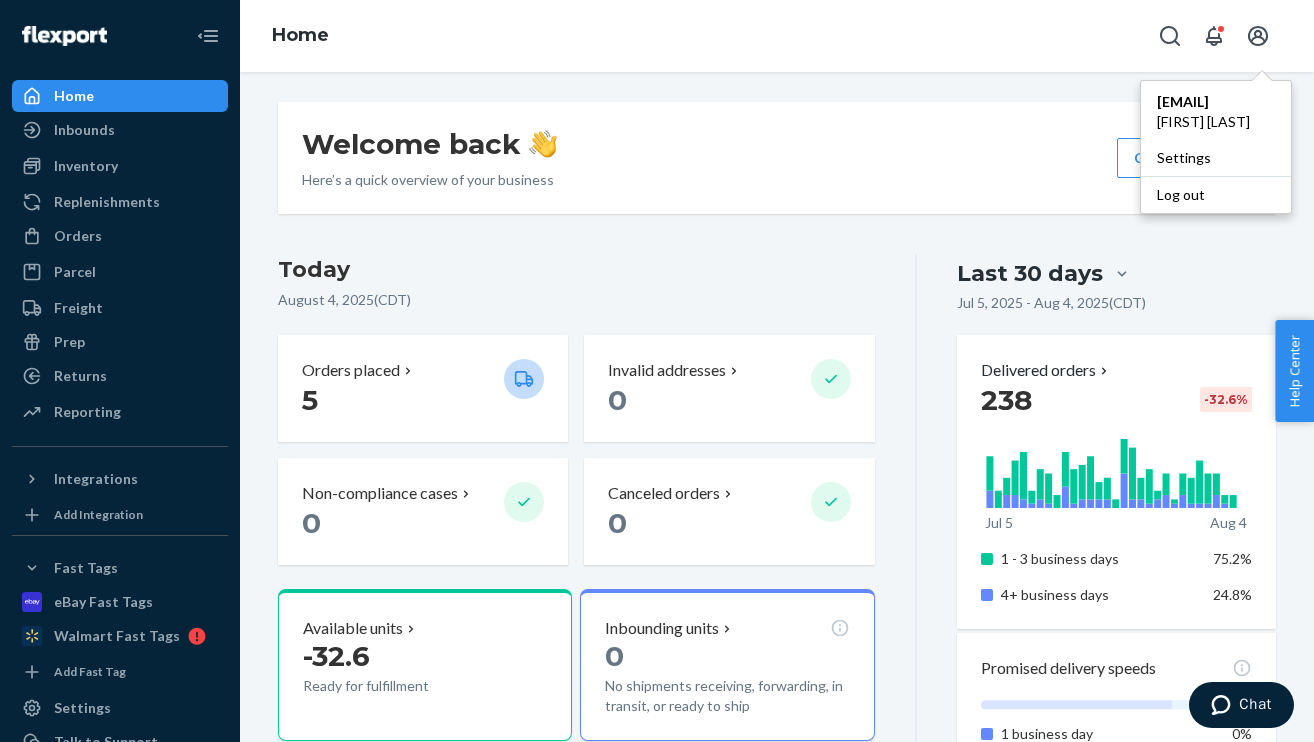 click on "Welcome back  Here’s a quick overview of your business Create new Create new inbound Create new order Create new product" at bounding box center [777, 158] 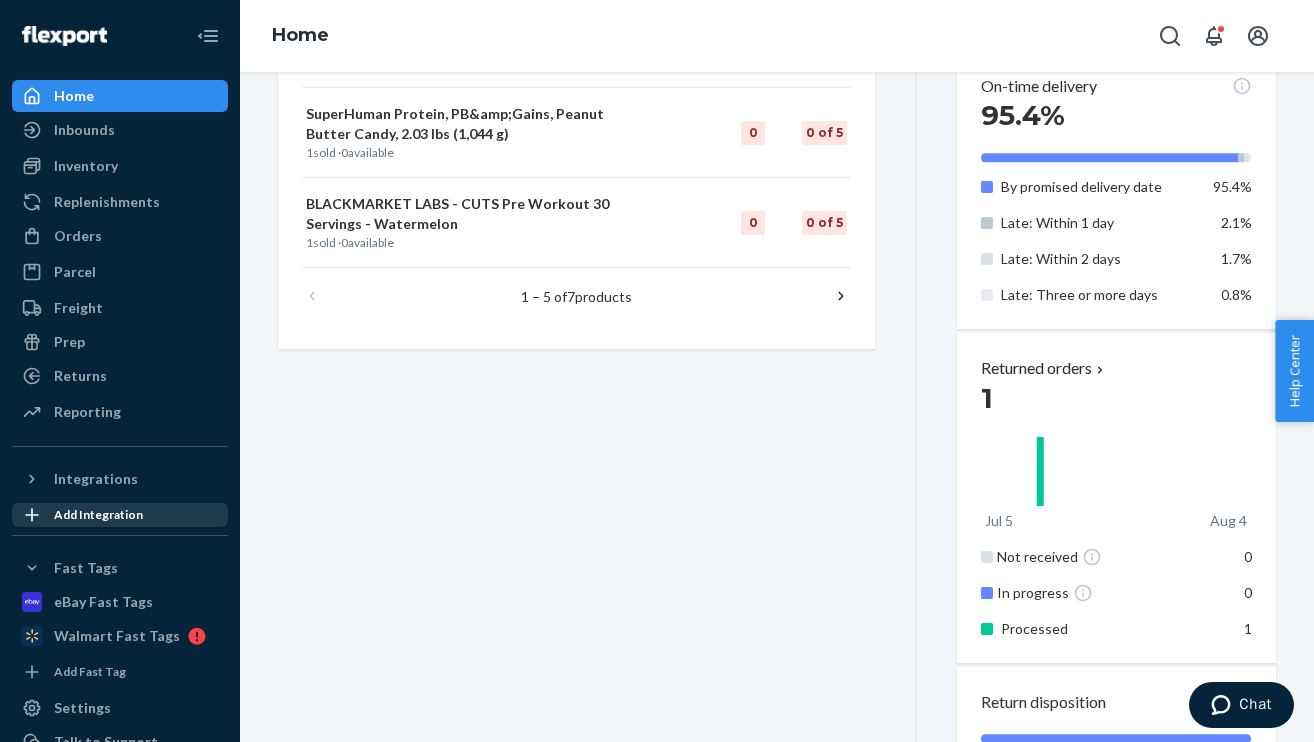 scroll, scrollTop: 1248, scrollLeft: 0, axis: vertical 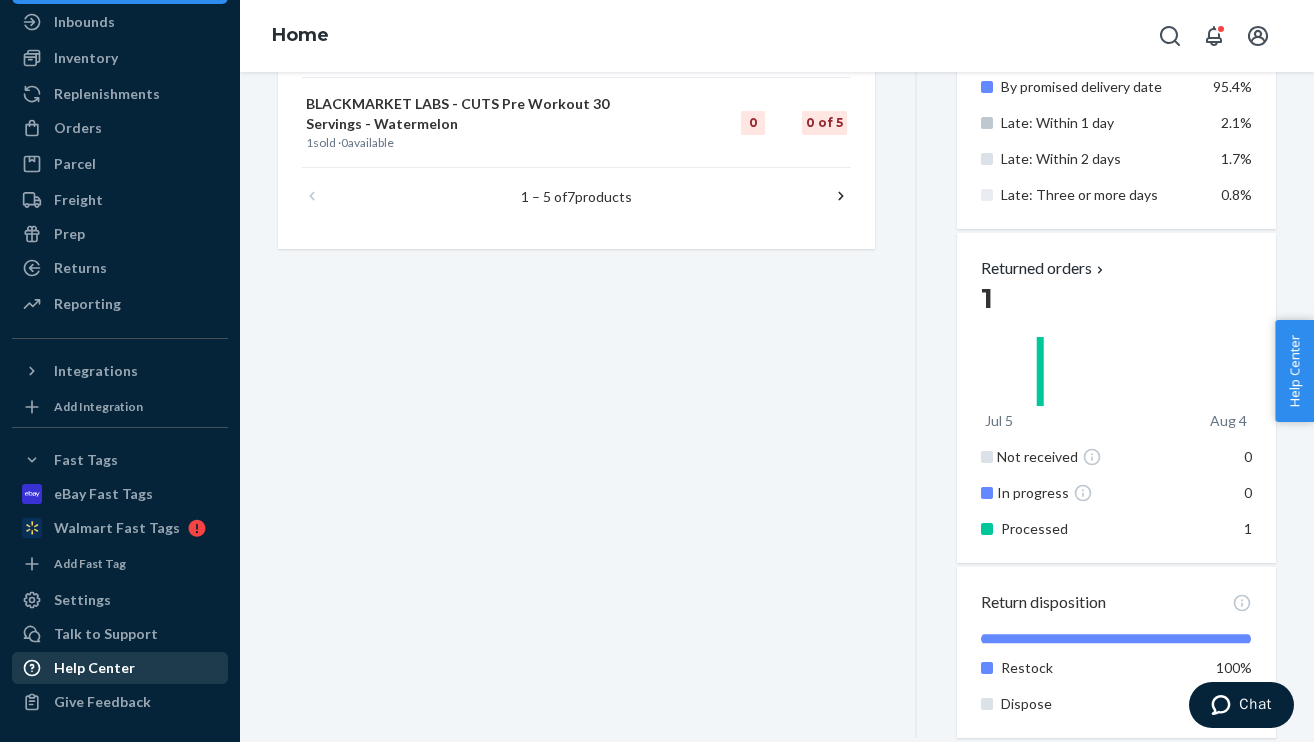 click on "Help Center" at bounding box center (94, 668) 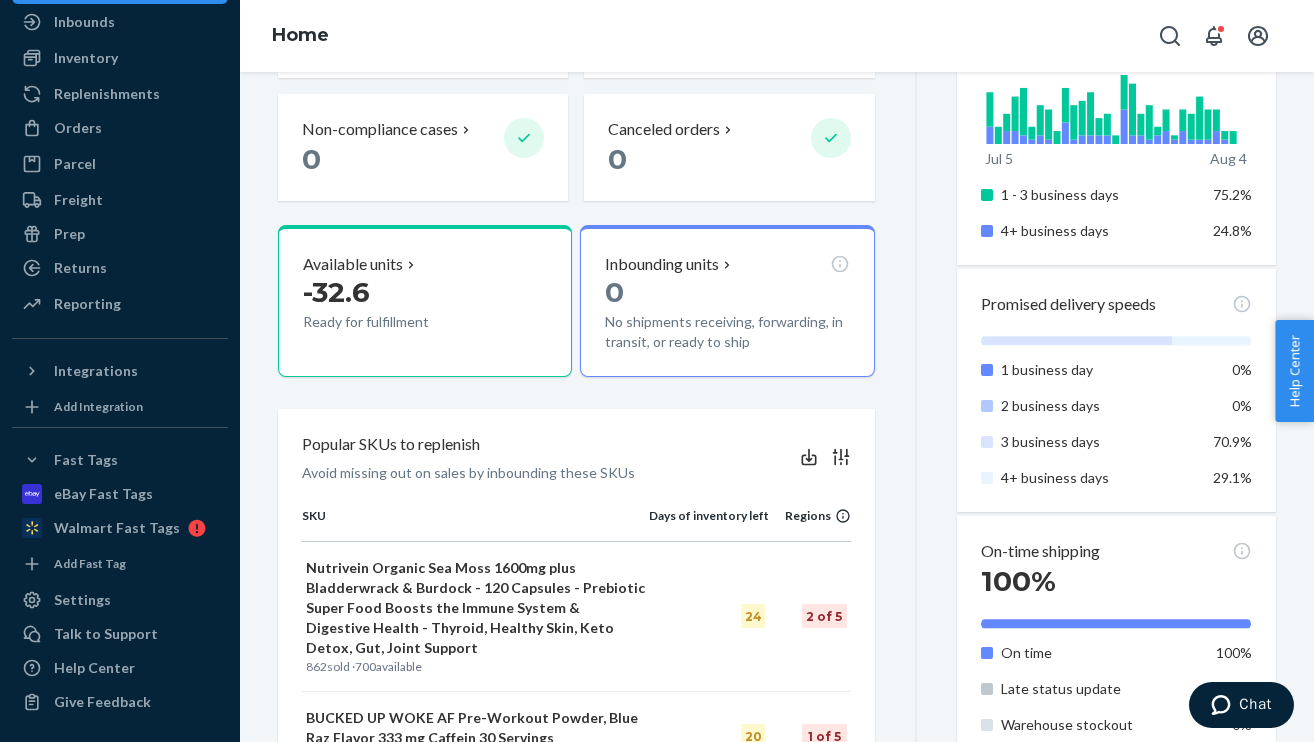 scroll, scrollTop: 363, scrollLeft: 0, axis: vertical 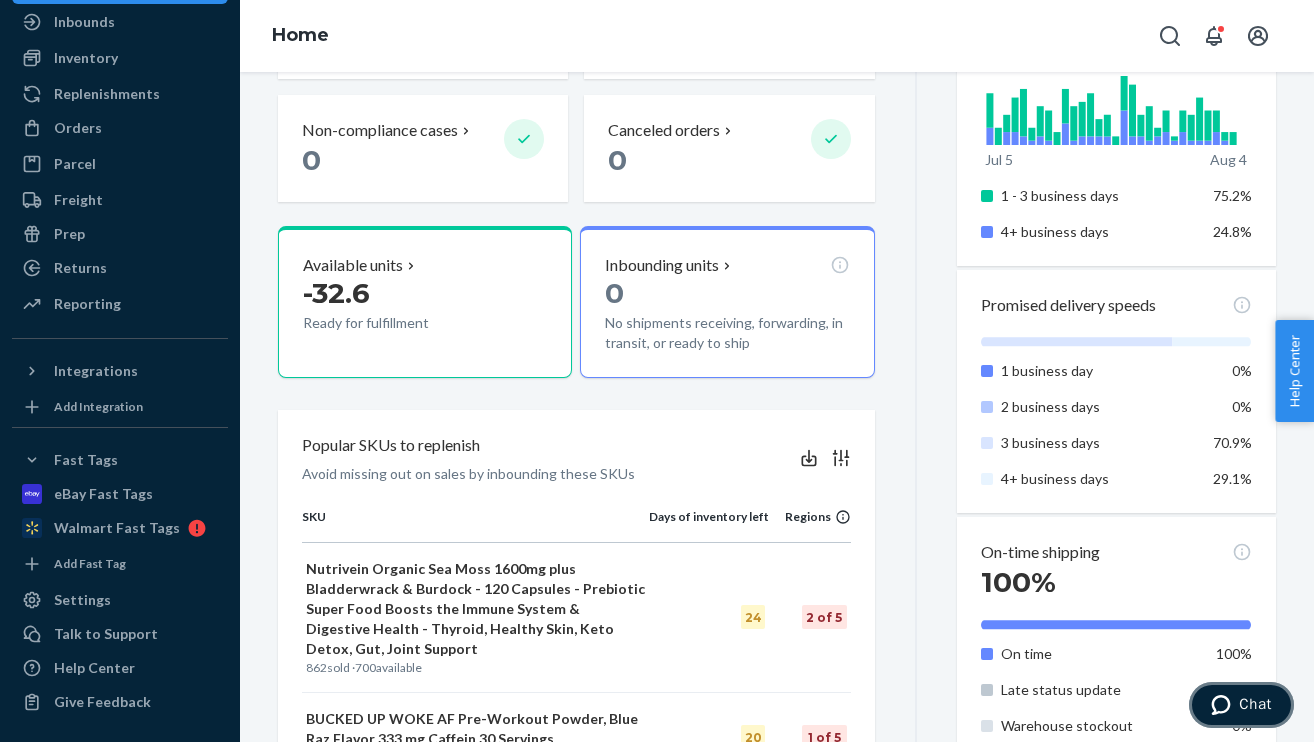 click at bounding box center (1225, 705) 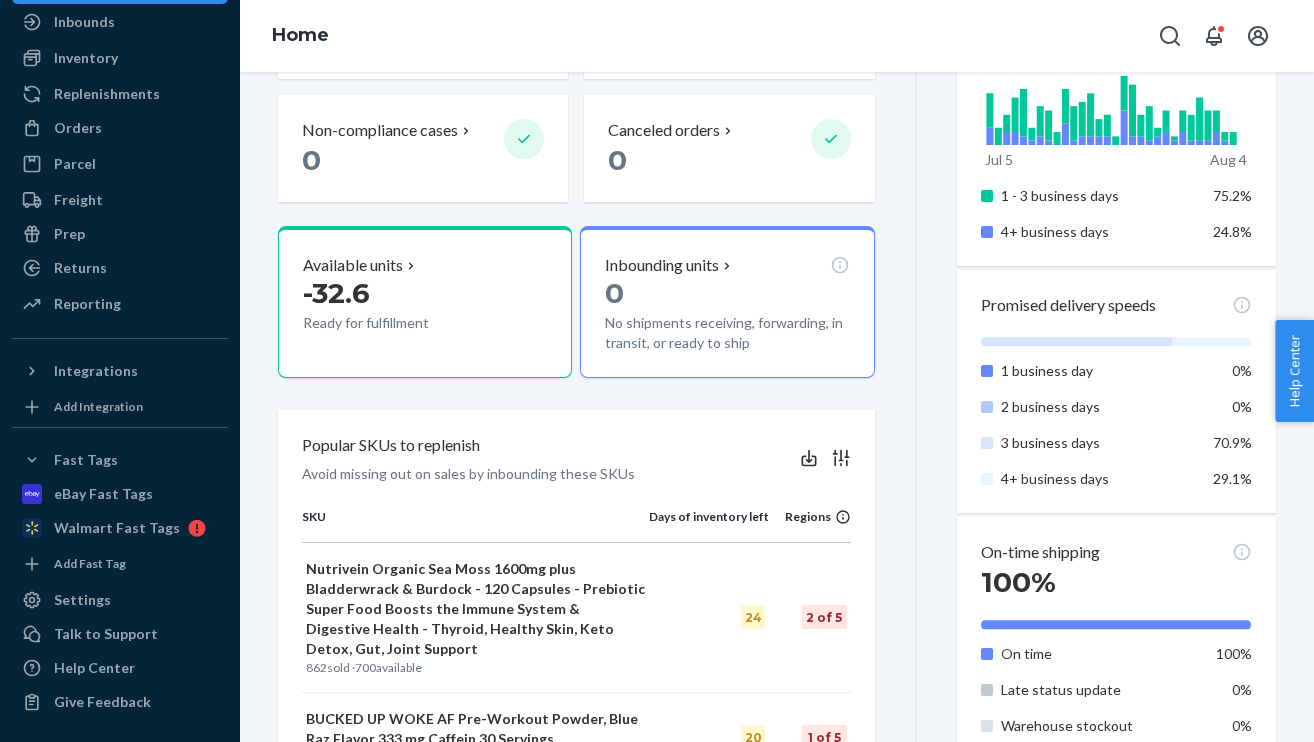 scroll, scrollTop: 0, scrollLeft: 0, axis: both 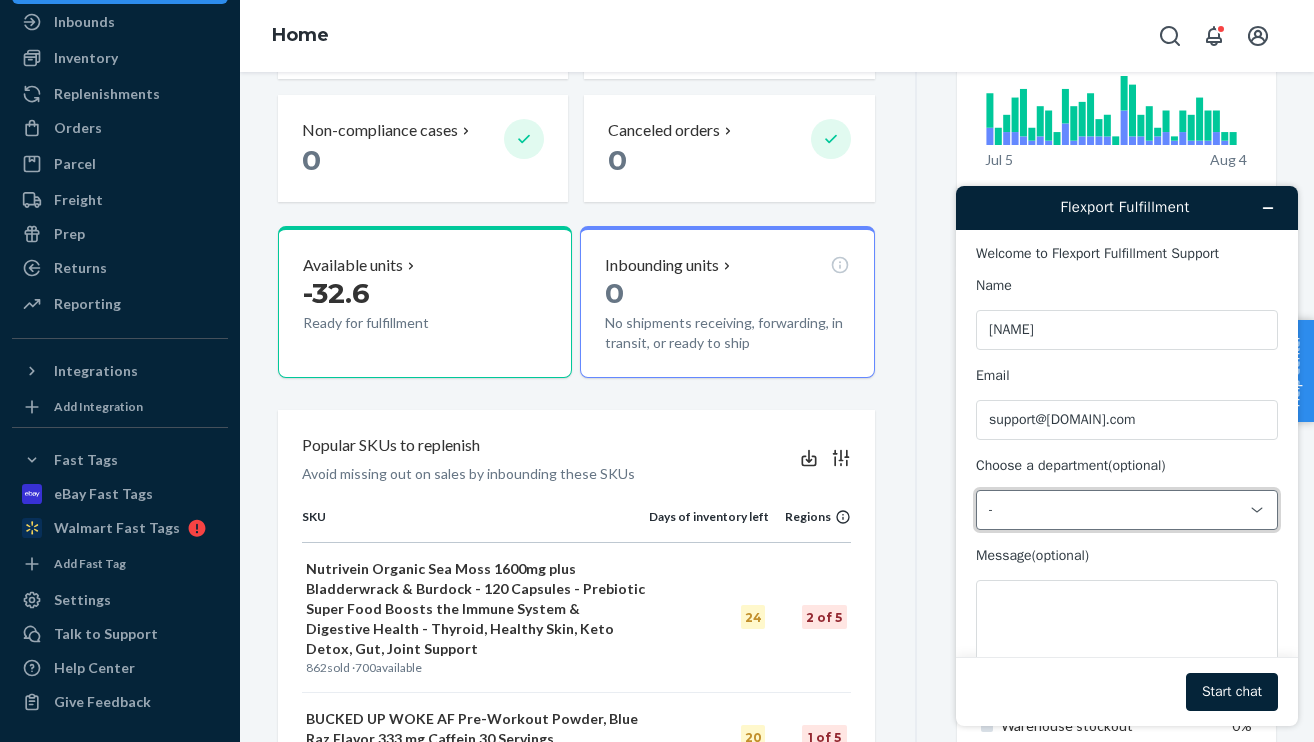 click 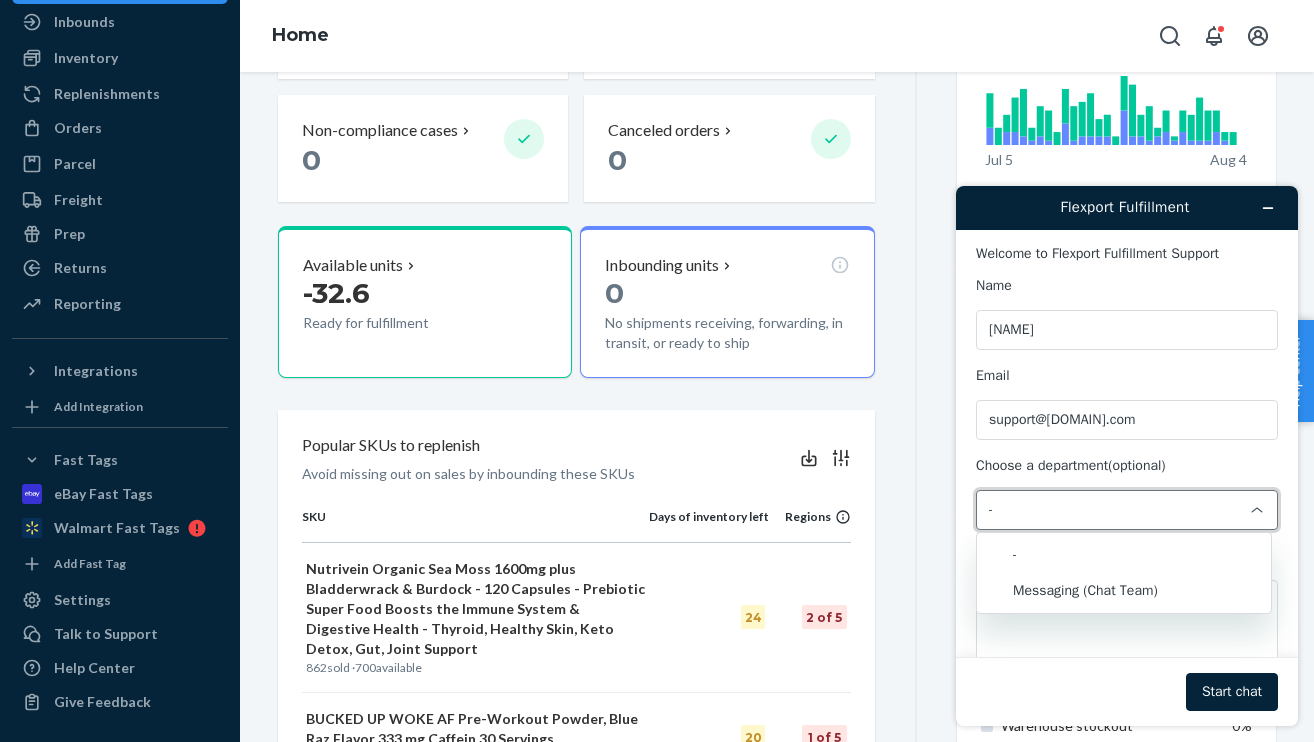 click 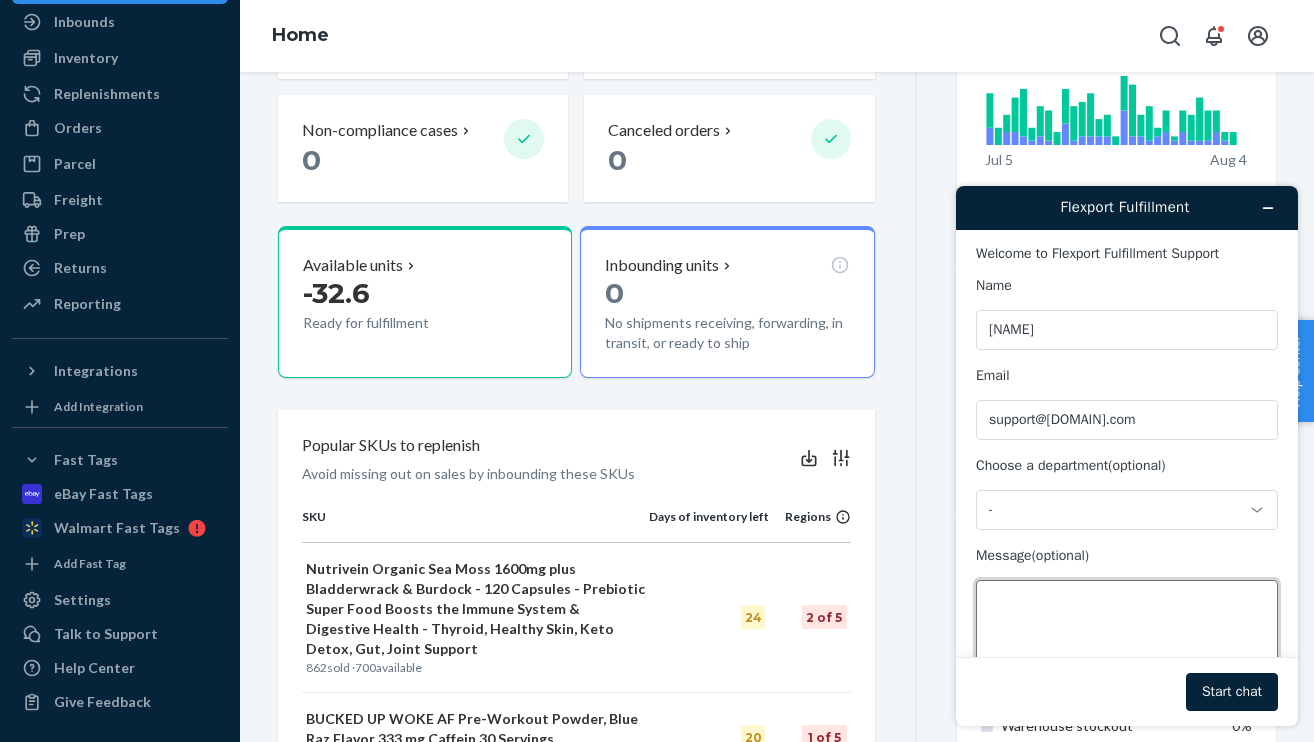 click on "Message  (optional)" at bounding box center (1127, 636) 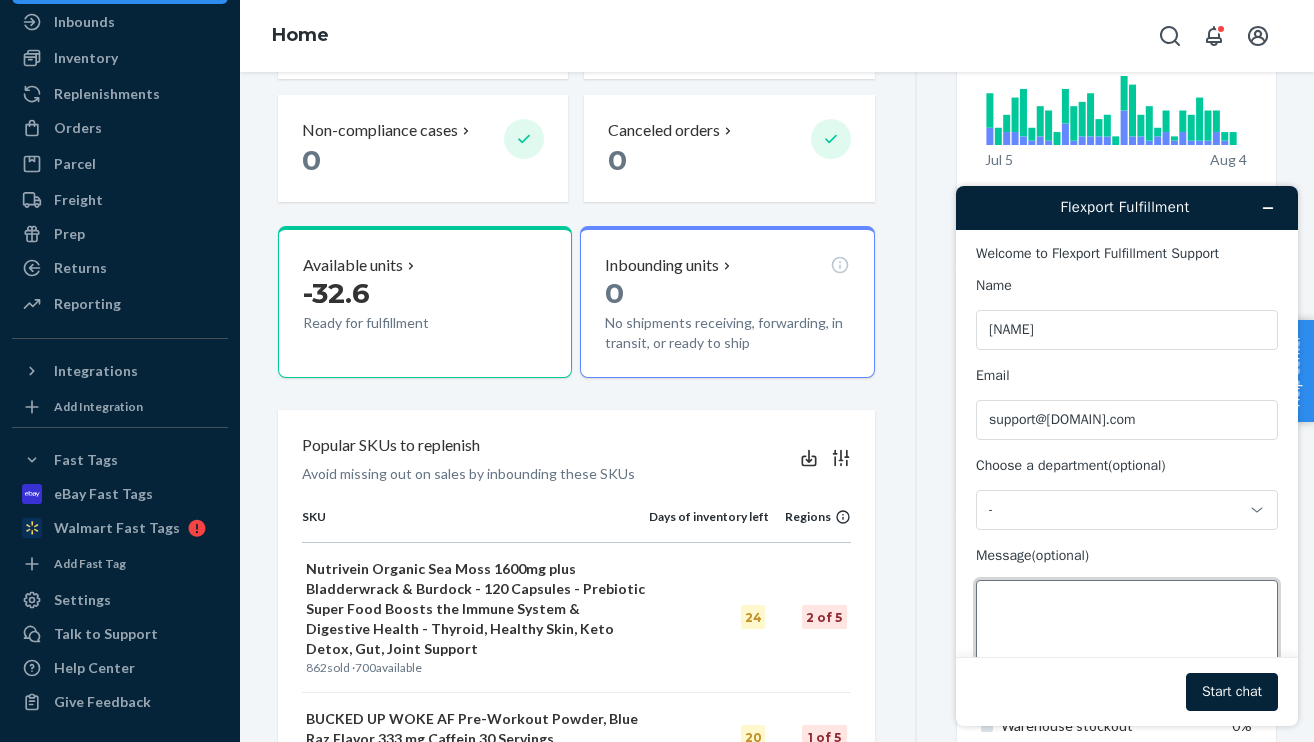 paste on "-32.6" 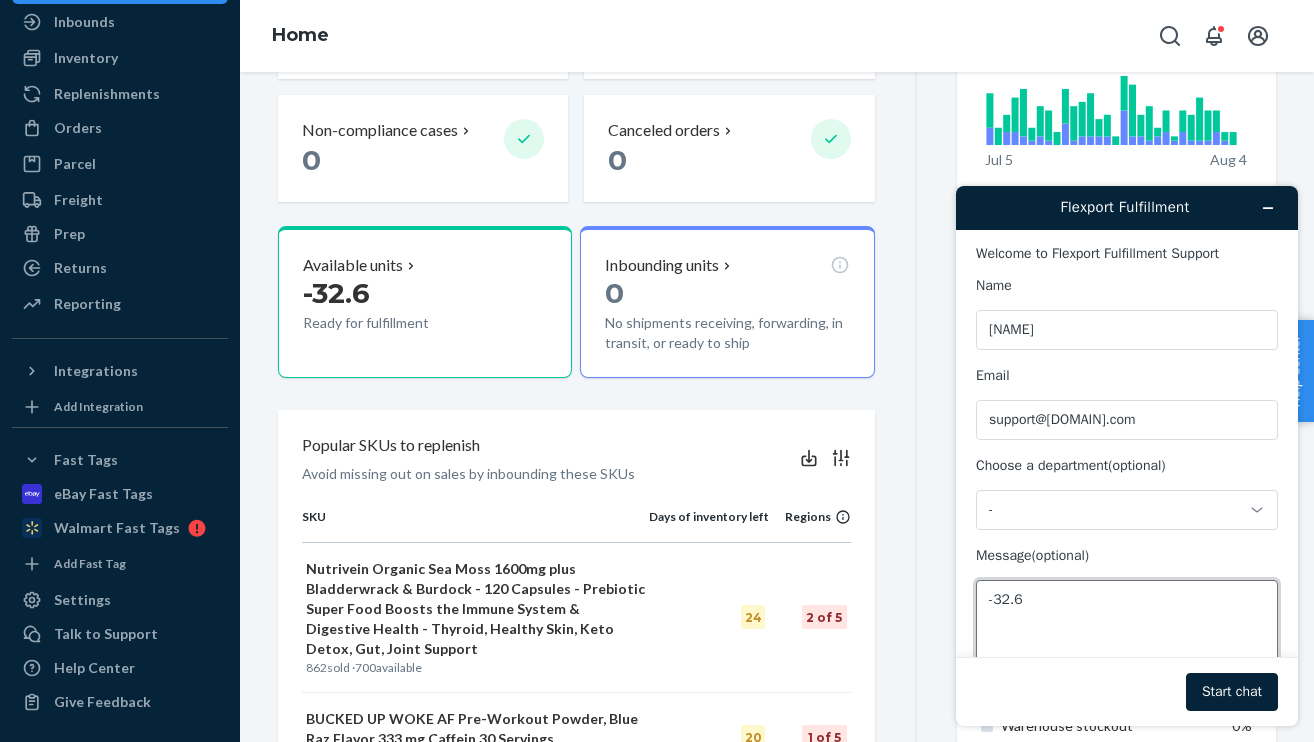 scroll, scrollTop: 277, scrollLeft: 0, axis: vertical 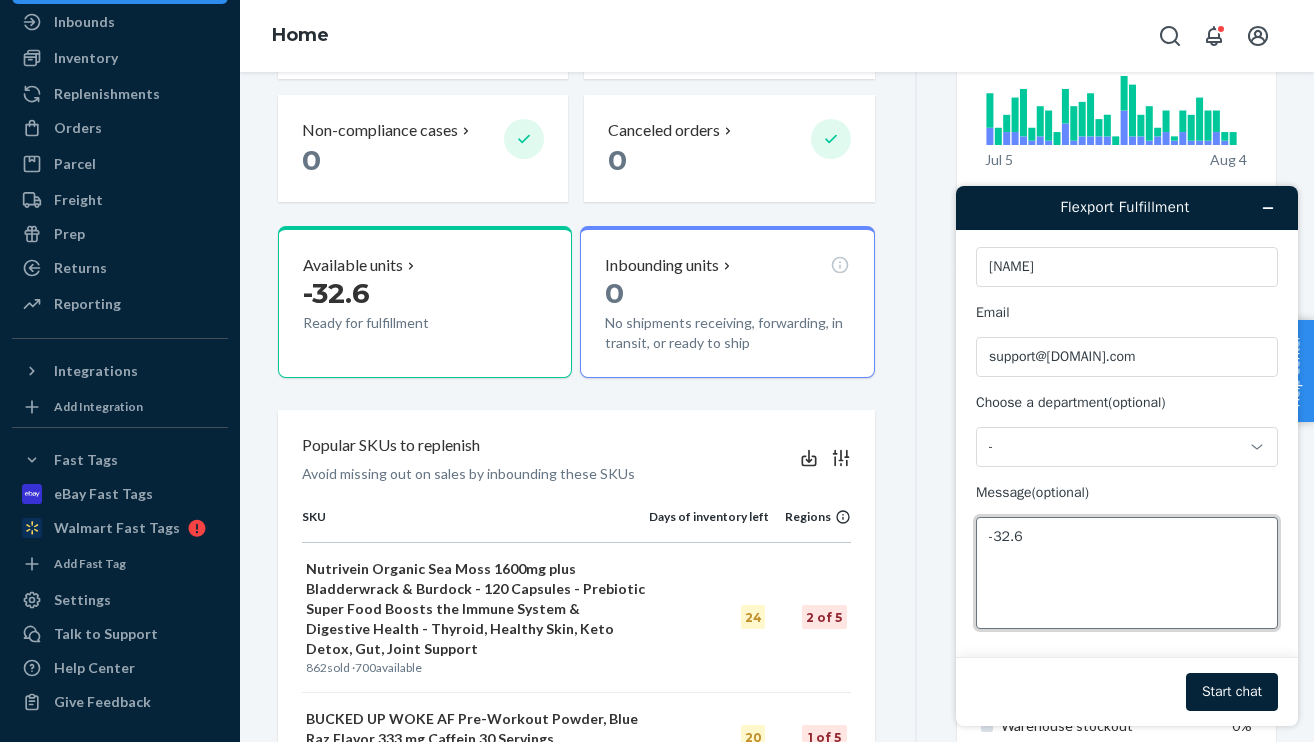 click on "-32.6" at bounding box center [1127, 573] 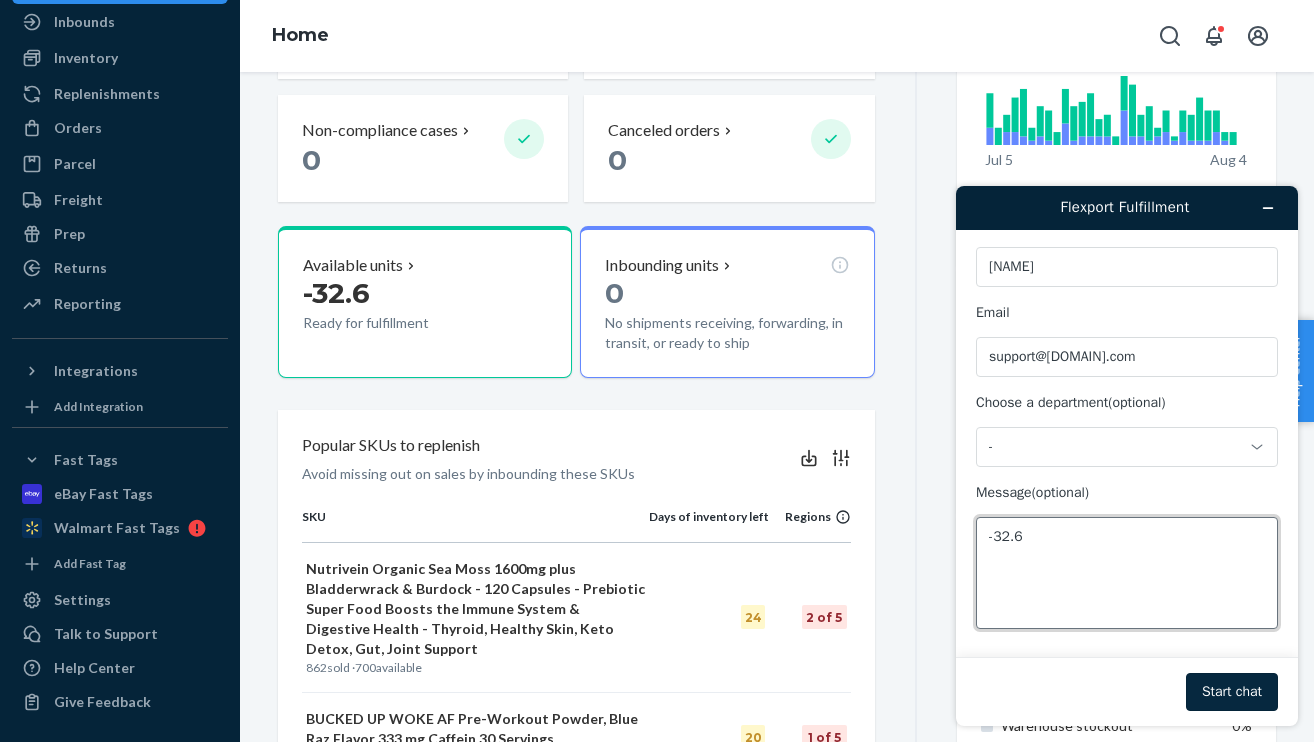 type on "-32.6" 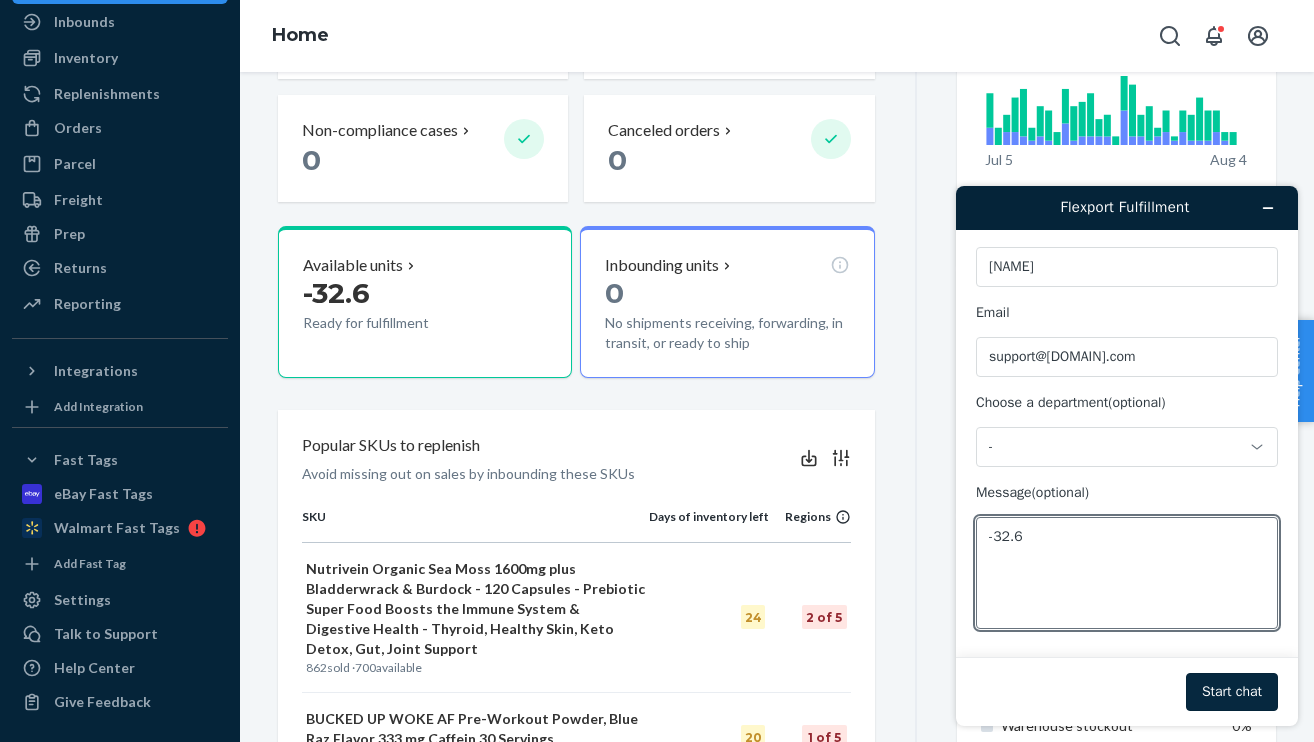click on "Start chat" at bounding box center (1232, 692) 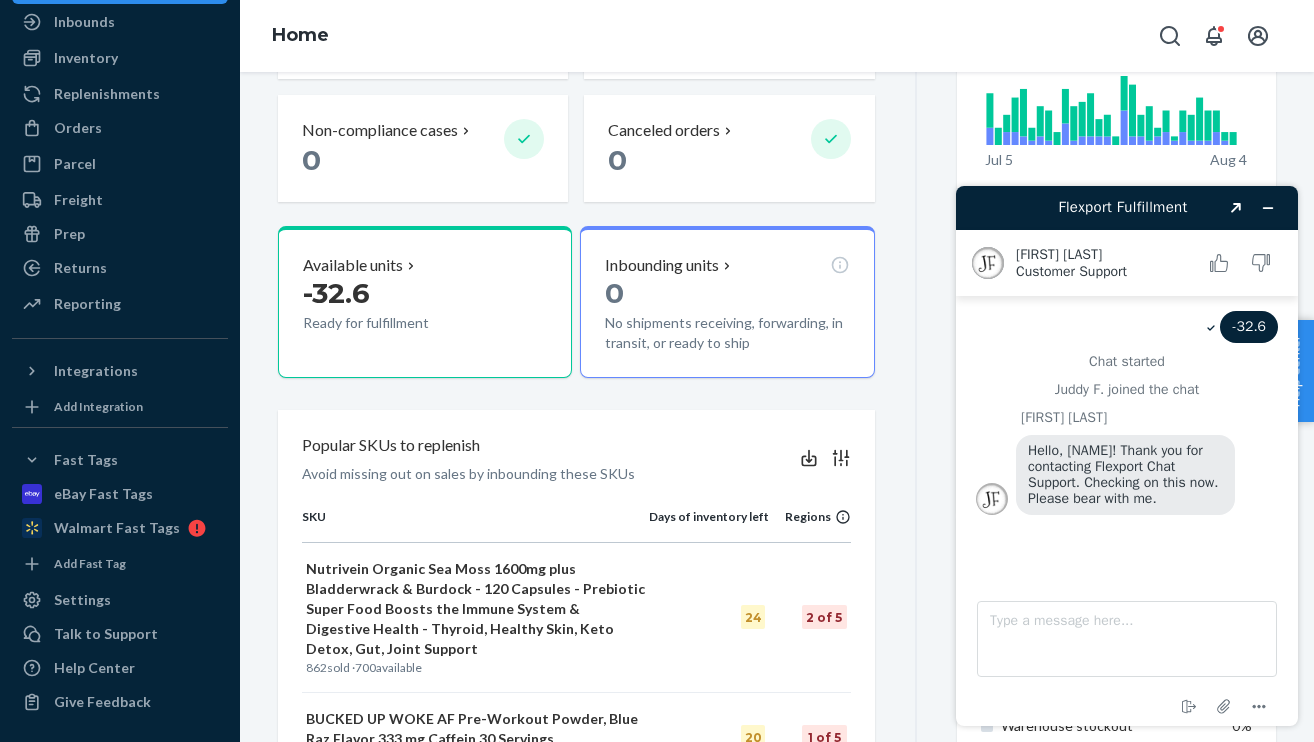 scroll, scrollTop: 358, scrollLeft: 0, axis: vertical 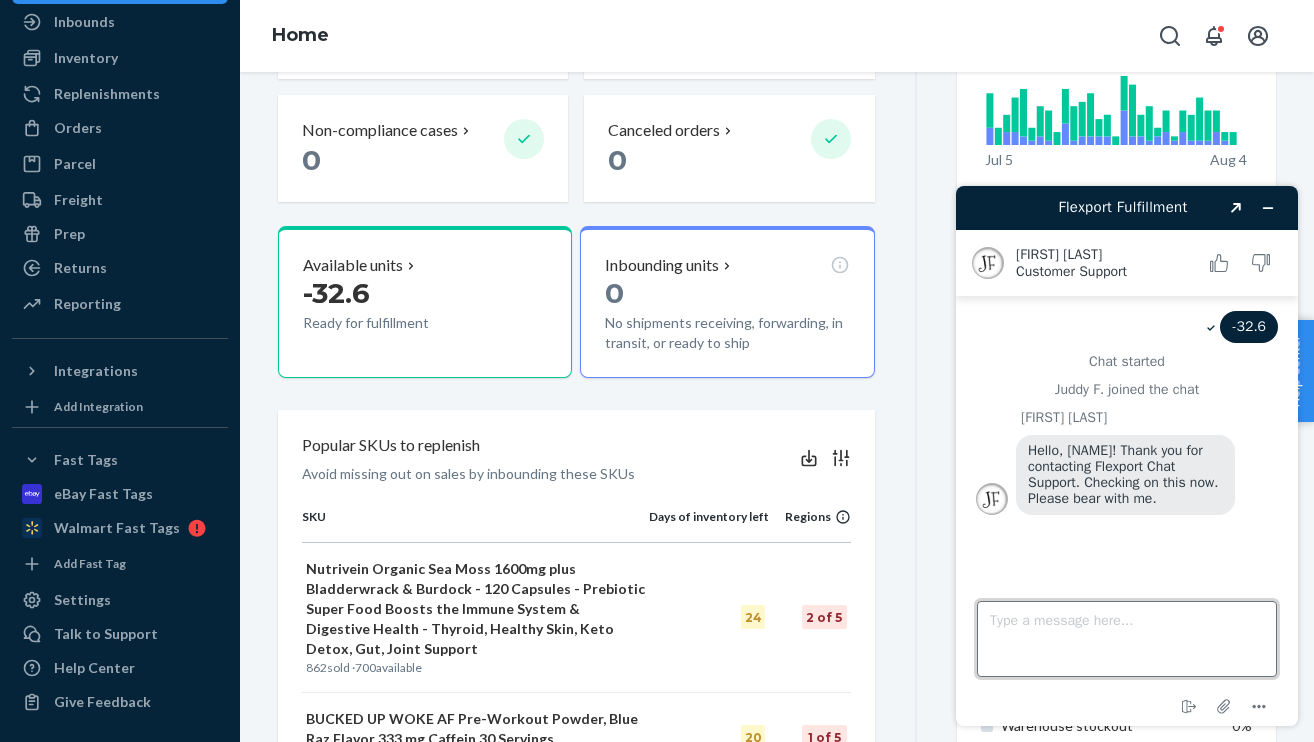 click on "Type a message here..." at bounding box center (1127, 639) 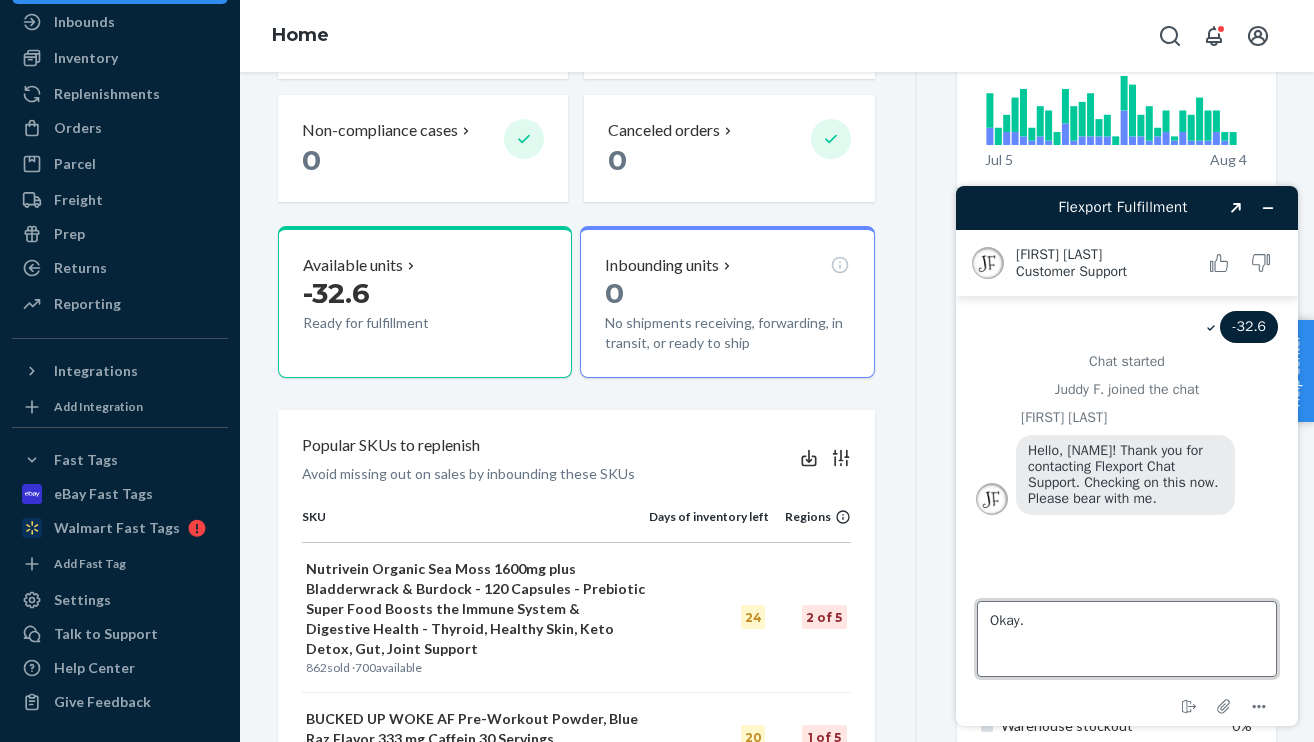 type on "Okay." 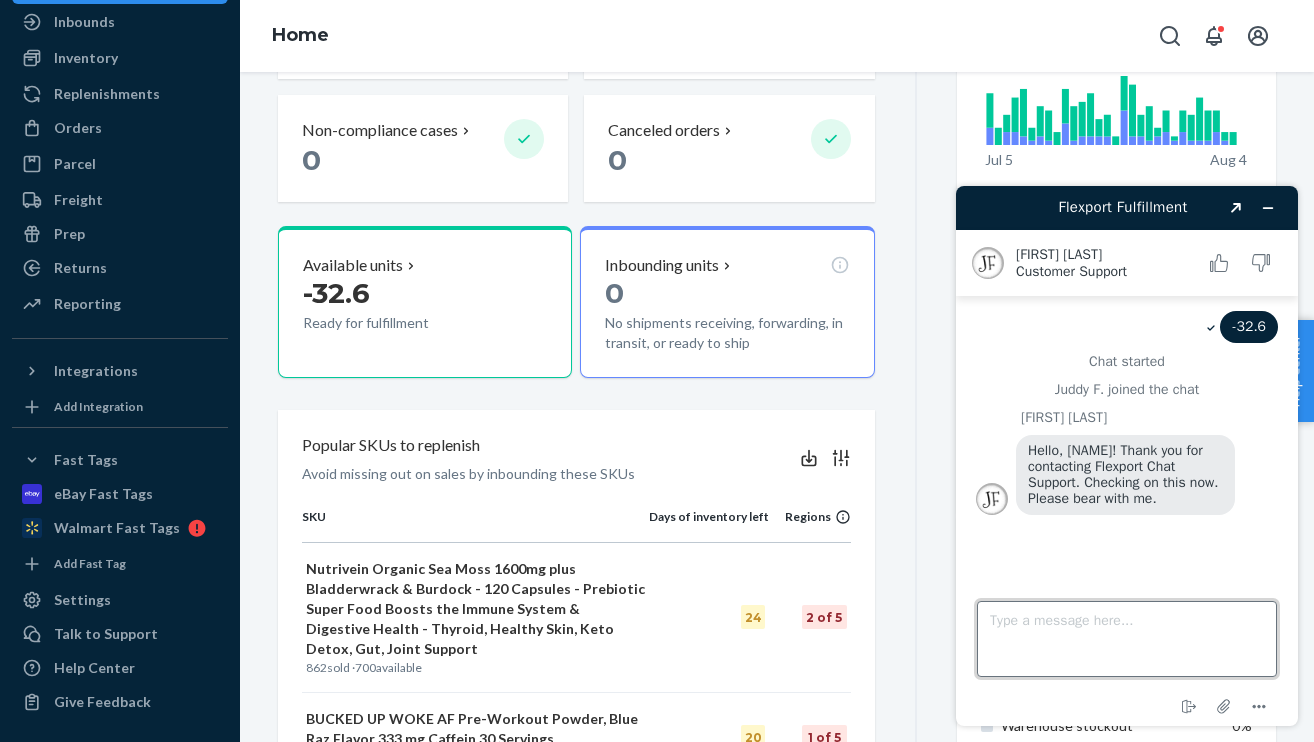 scroll, scrollTop: 400, scrollLeft: 0, axis: vertical 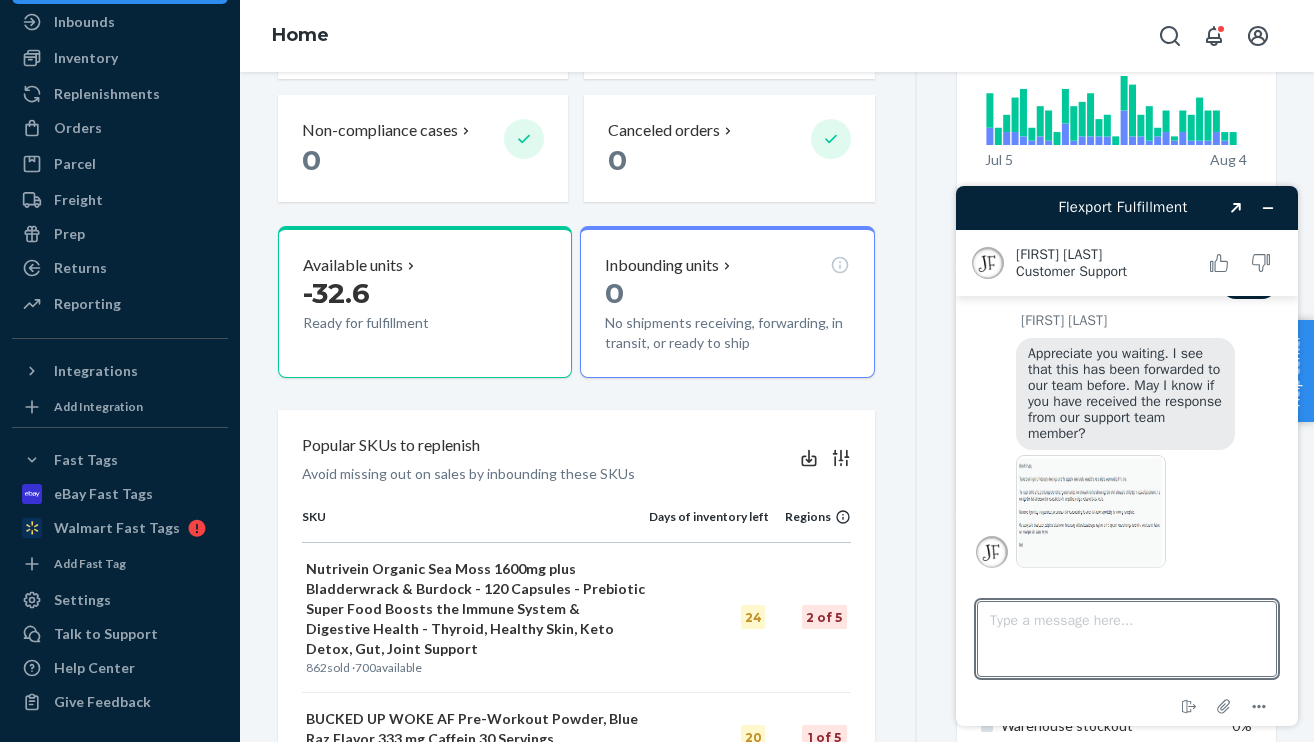 click at bounding box center [1091, 511] 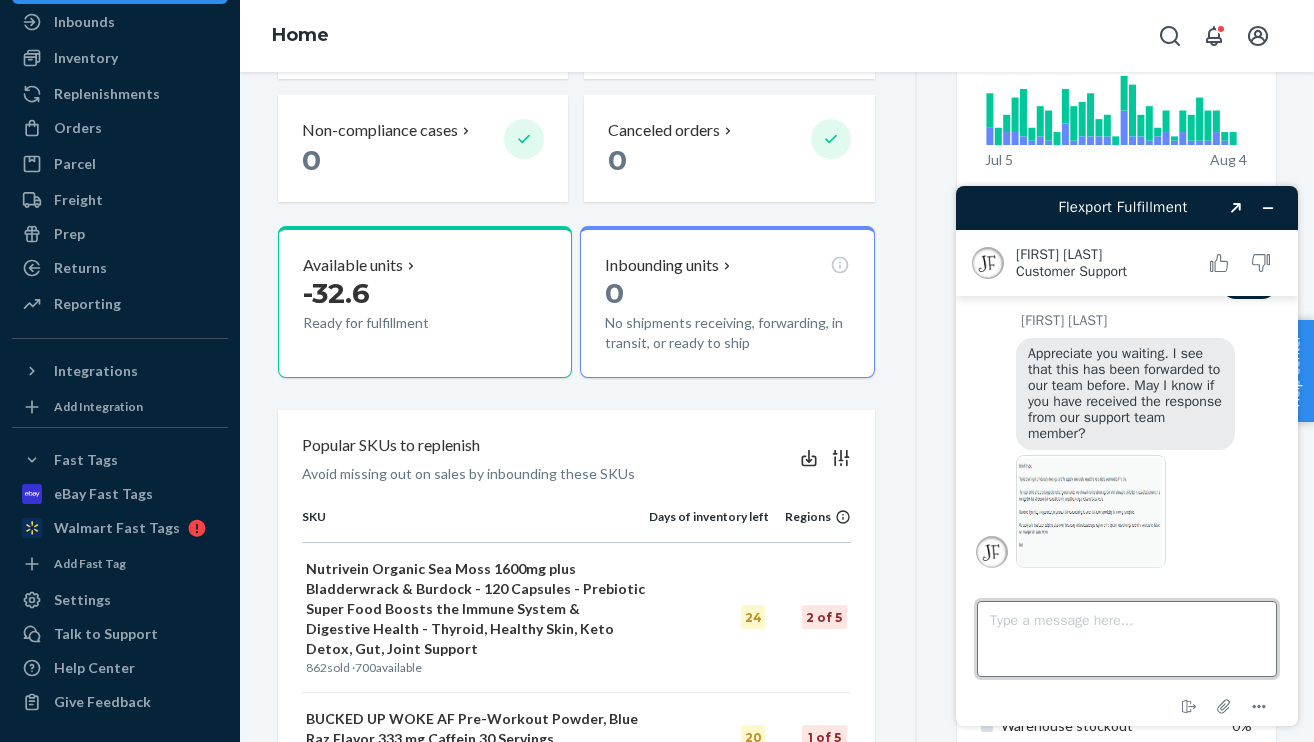 click on "Type a message here..." at bounding box center [1127, 639] 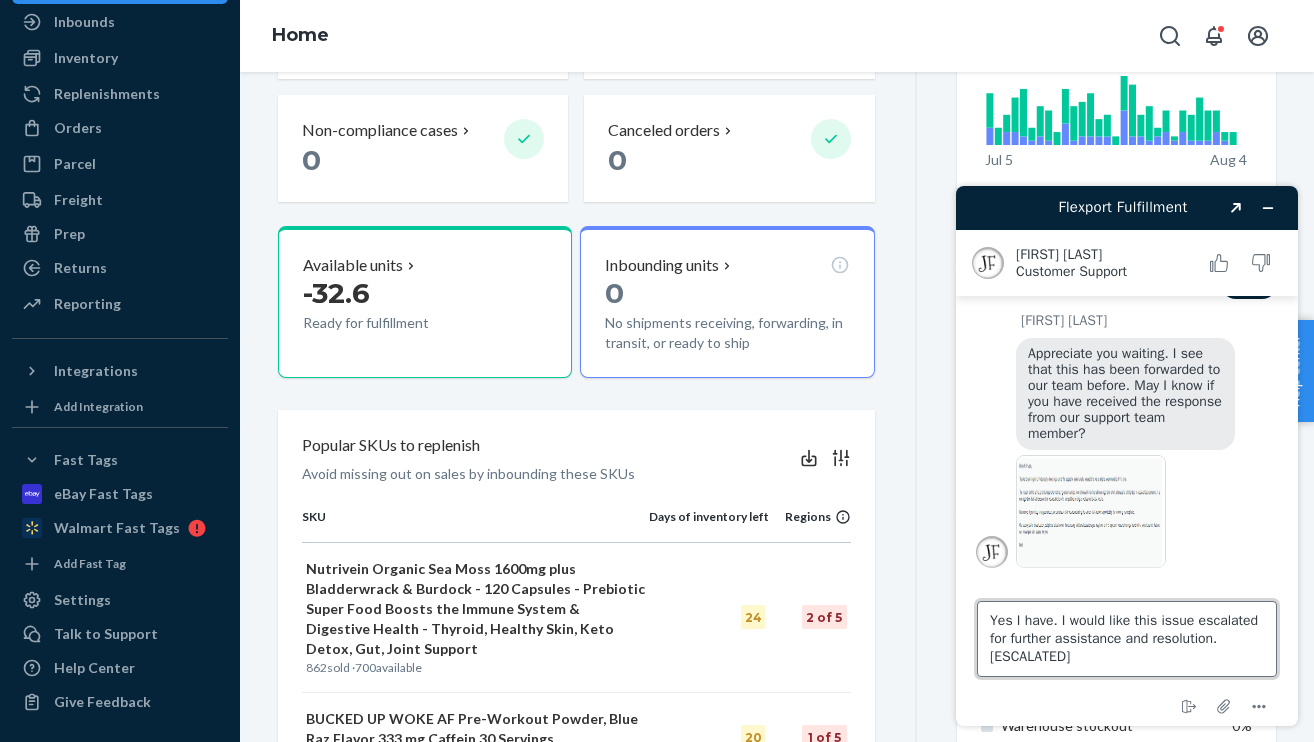 click on "Yes I have. I would like this issue escalated for further assistance and resolution.[ESCALATED]" at bounding box center (1127, 639) 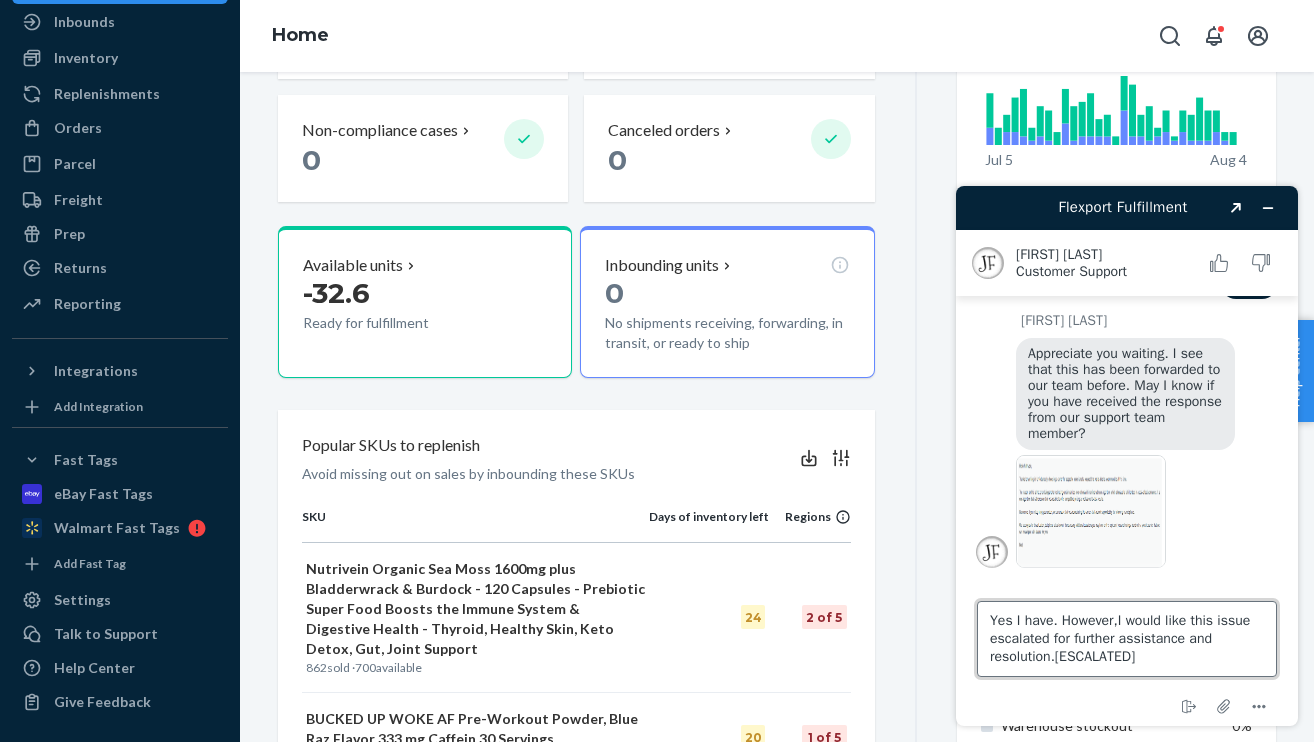 type on "Yes I have. However, I would like this issue escalated for further assistance and resolution.[ESCALATED]" 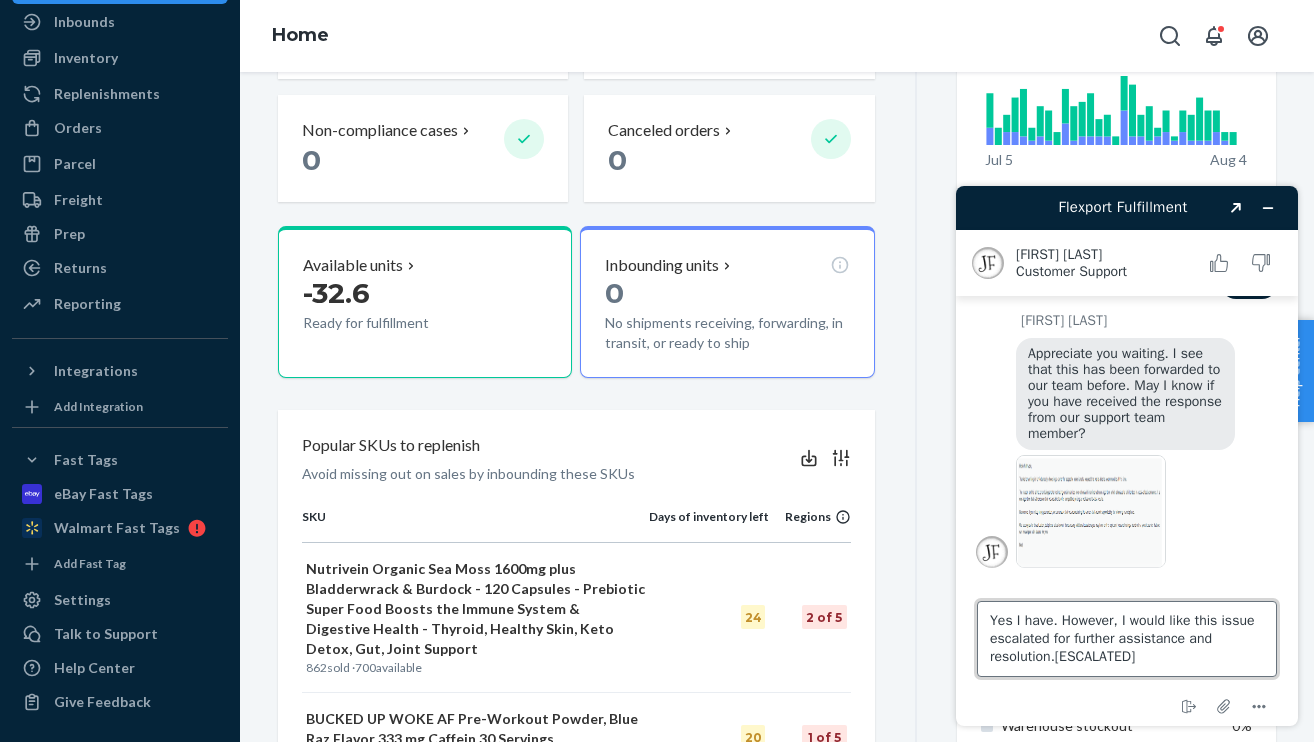 click on "Yes I have. However, I would like this issue escalated for further assistance and resolution.[ESCALATED]" at bounding box center [1127, 639] 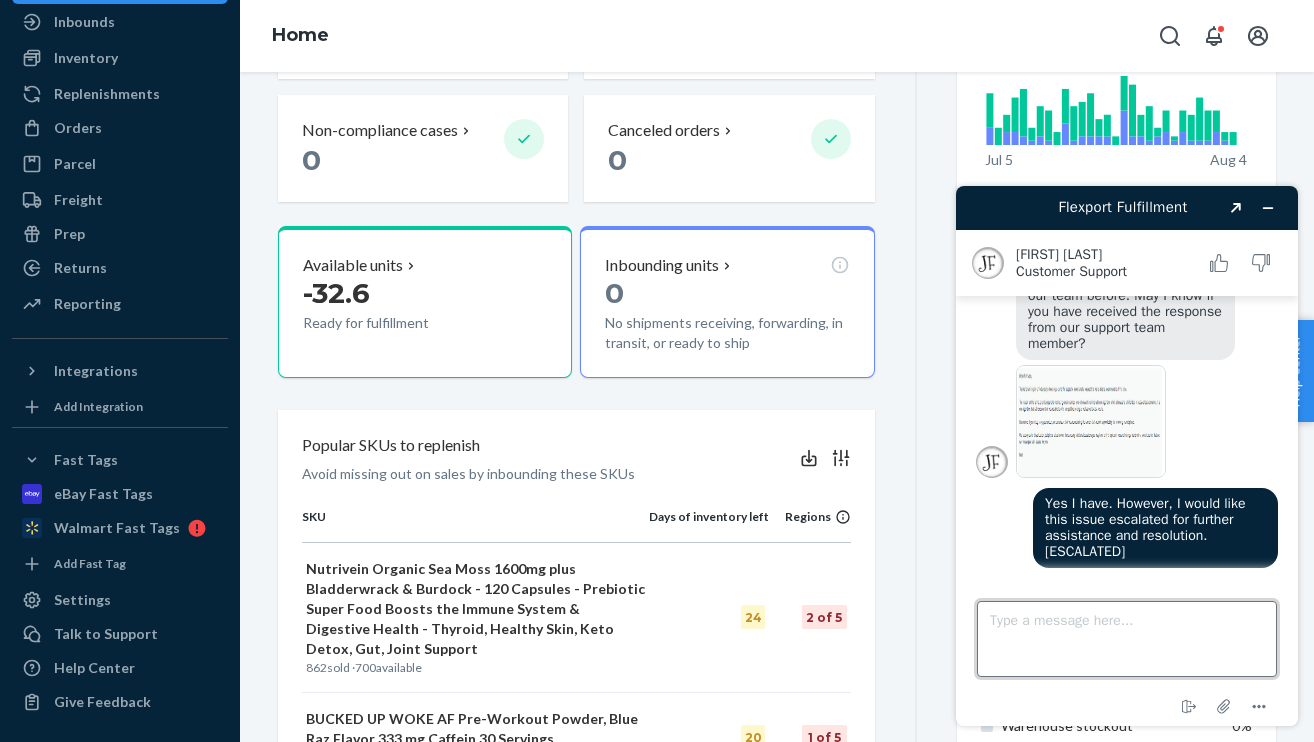 scroll, scrollTop: 742, scrollLeft: 0, axis: vertical 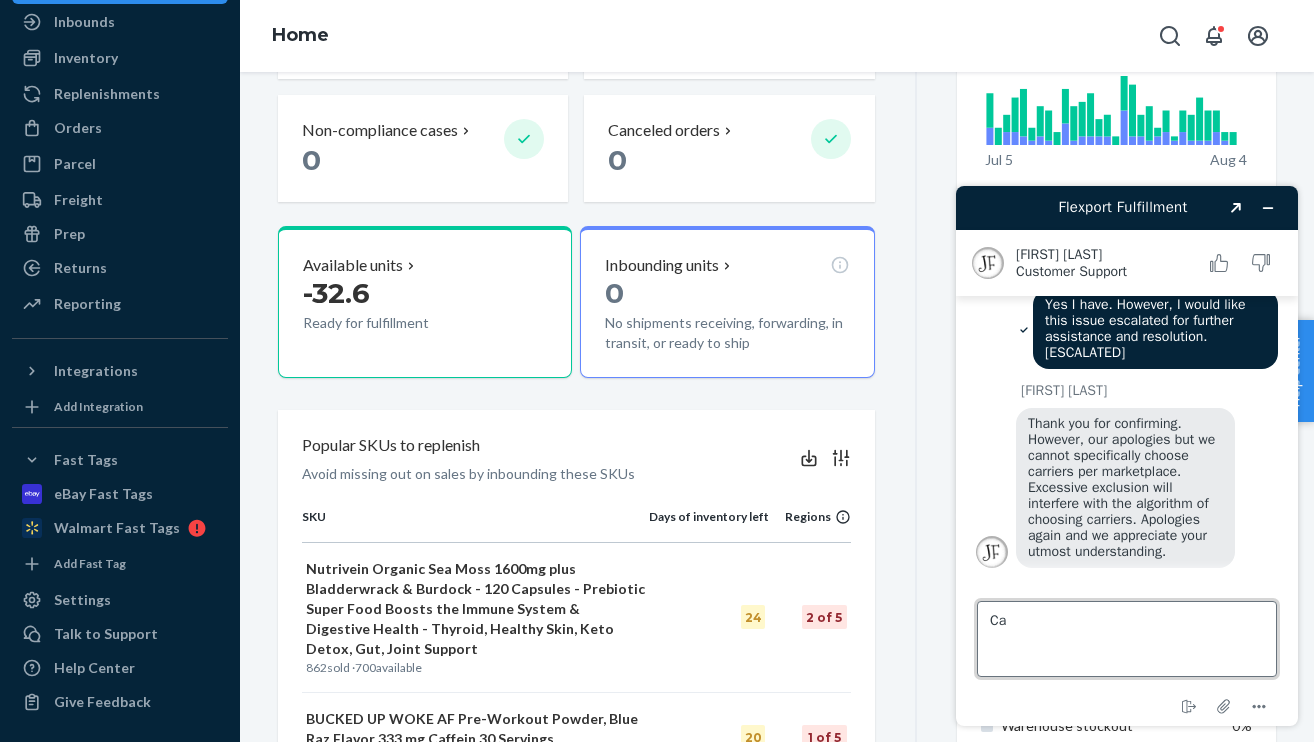 type on "C" 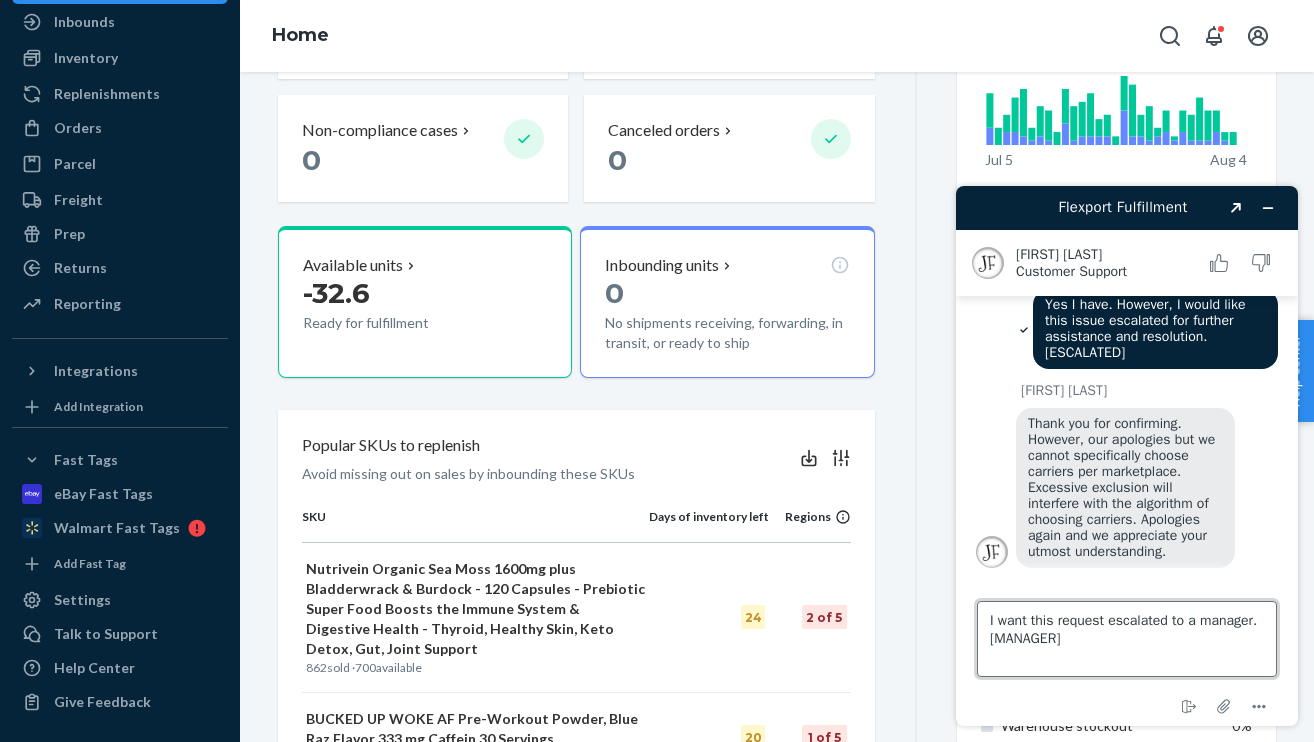 type on "I want this request escalated to a manager.[MANAGER]" 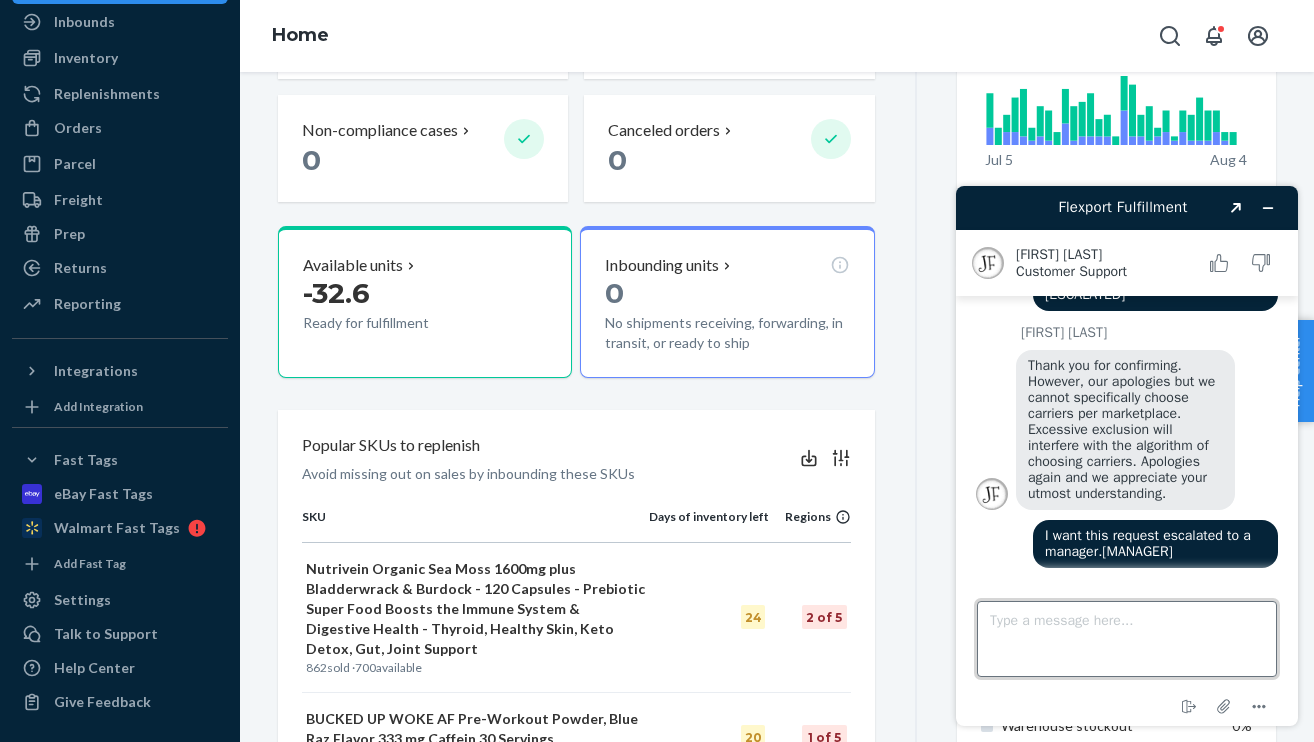 scroll, scrollTop: 997, scrollLeft: 0, axis: vertical 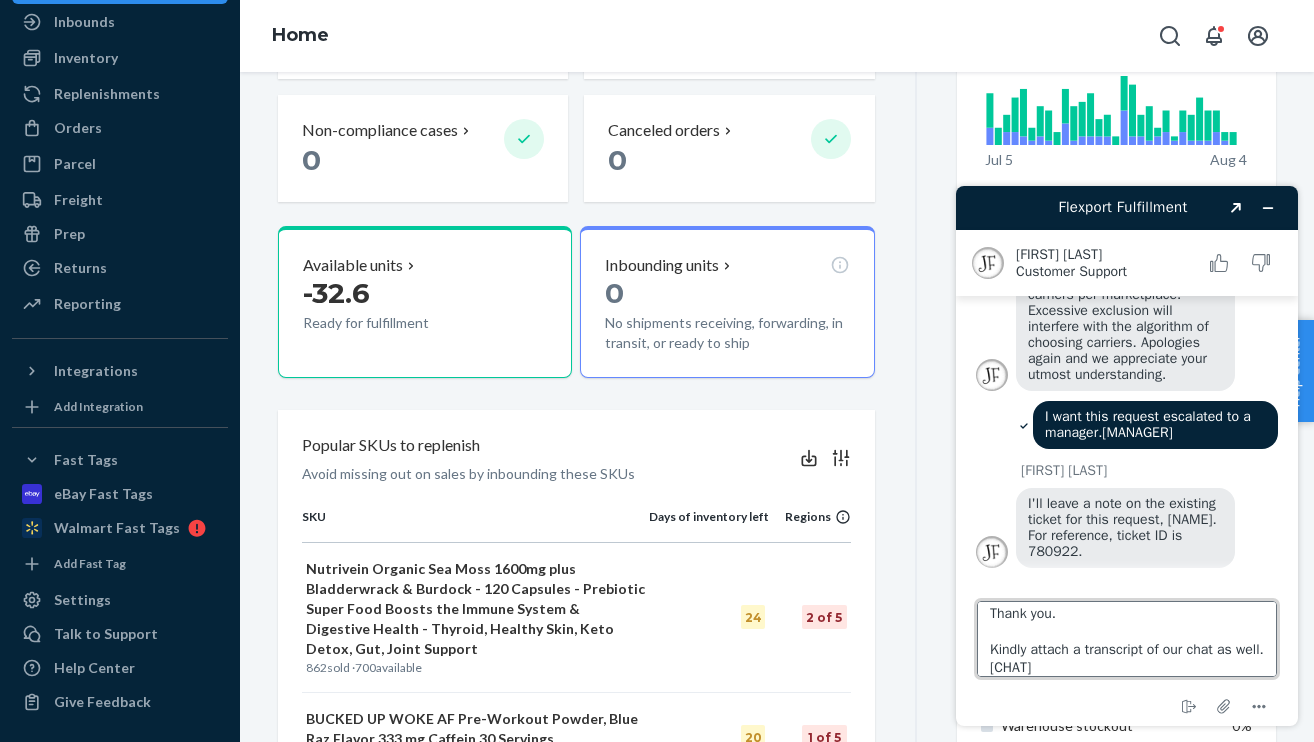 type on "Thank you.
Kindly attach a transcript of our chat as well.[CHAT]" 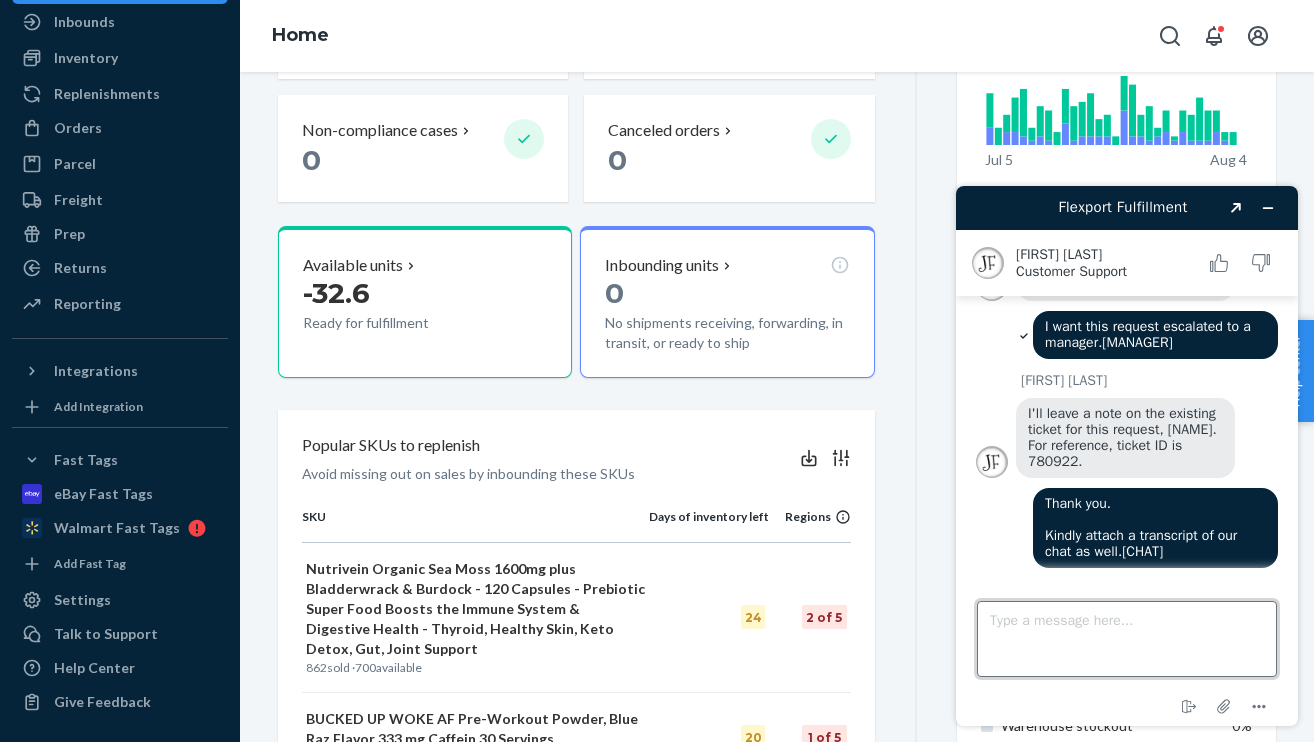 scroll, scrollTop: 0, scrollLeft: 0, axis: both 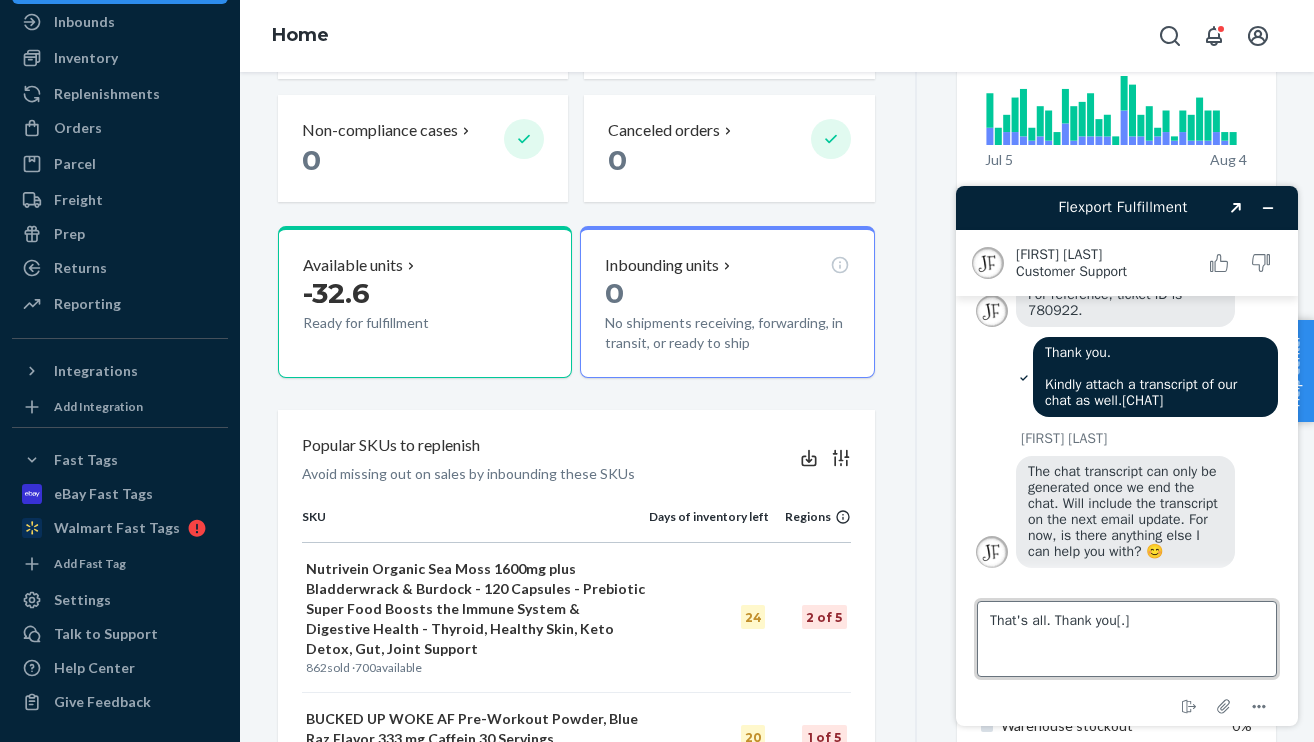 type on "That's all. Thank you[.]" 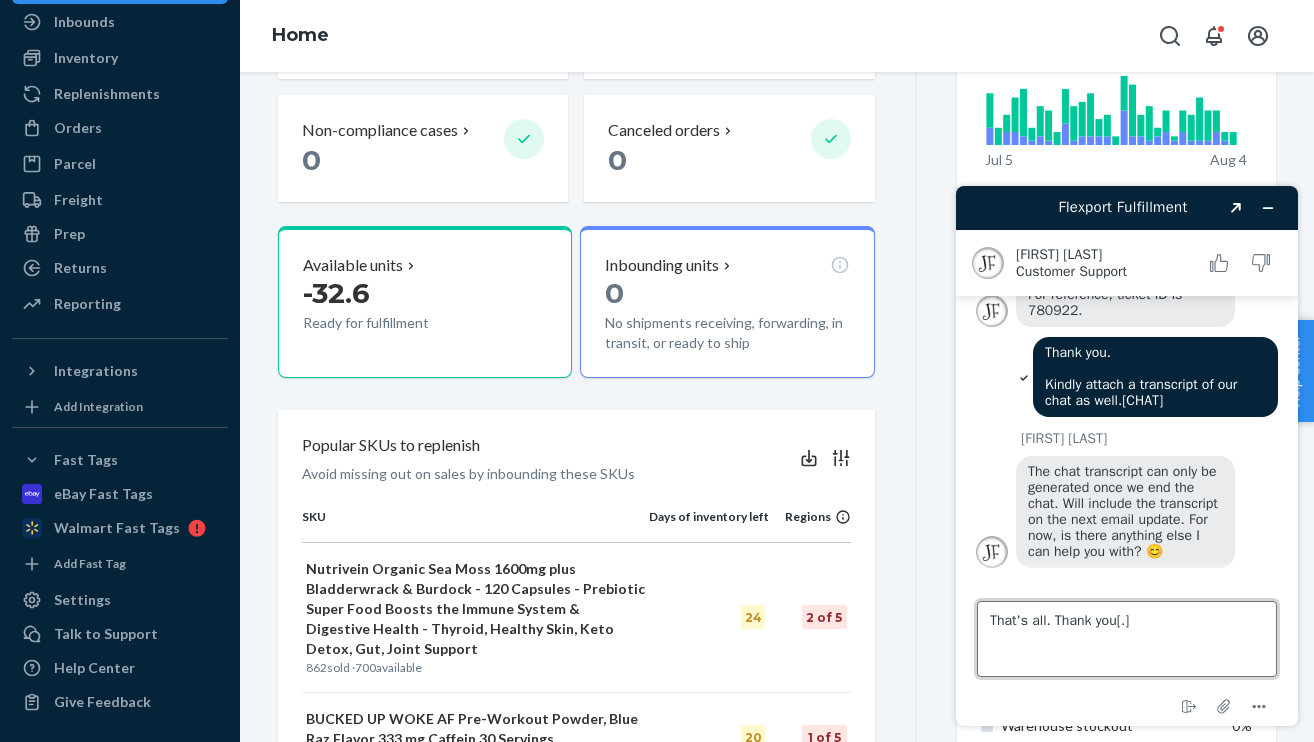 type 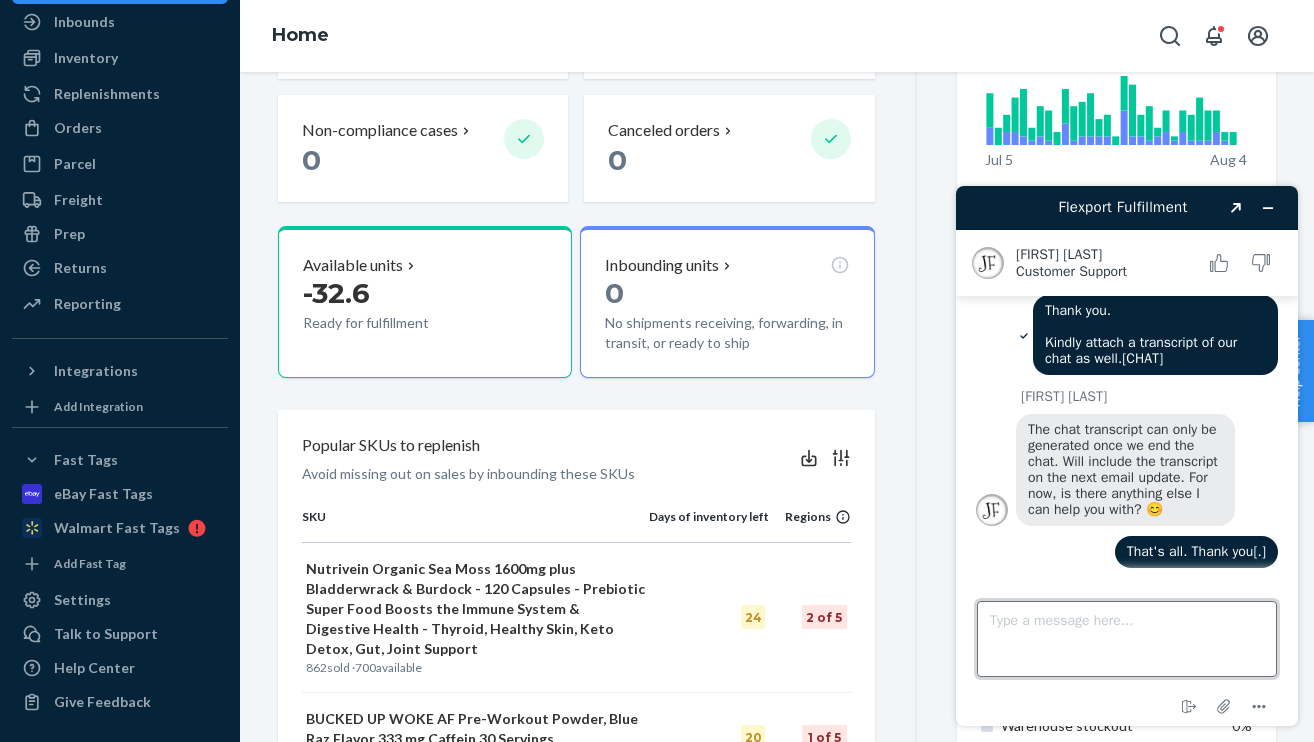 scroll, scrollTop: 1412, scrollLeft: 0, axis: vertical 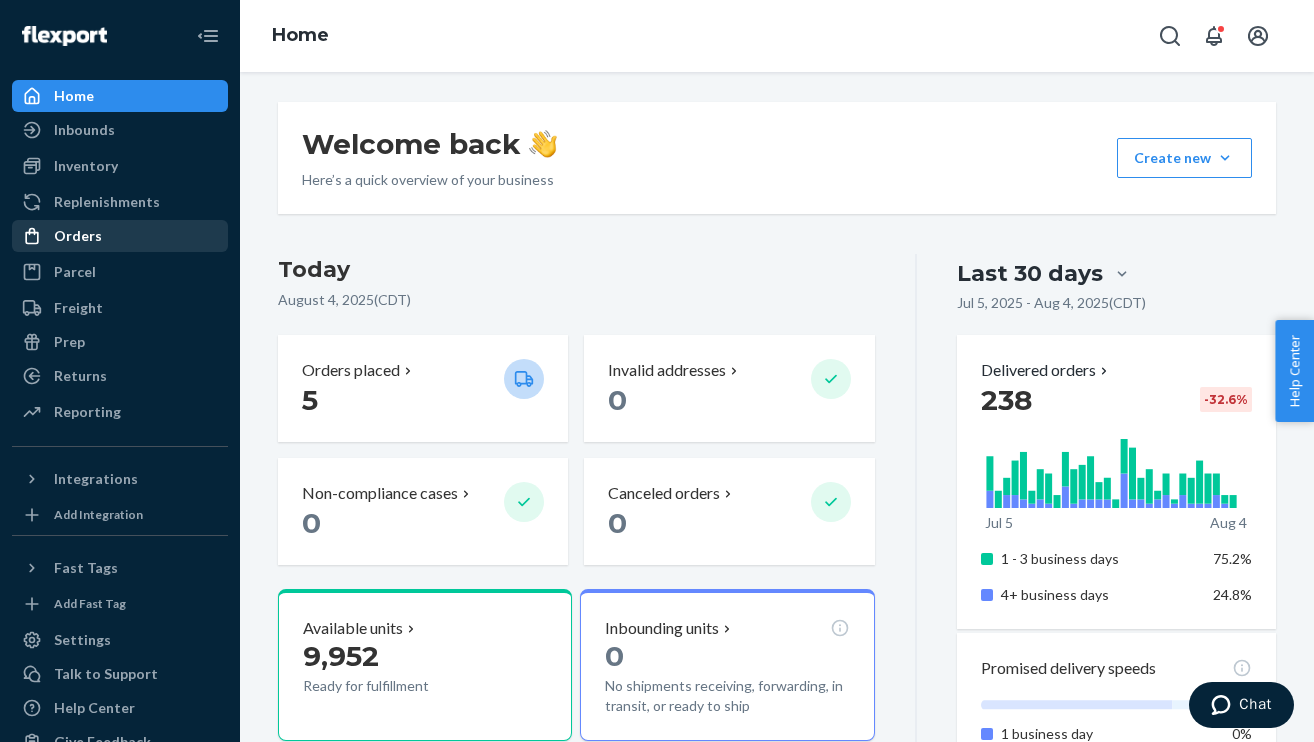 click on "Orders" at bounding box center [120, 236] 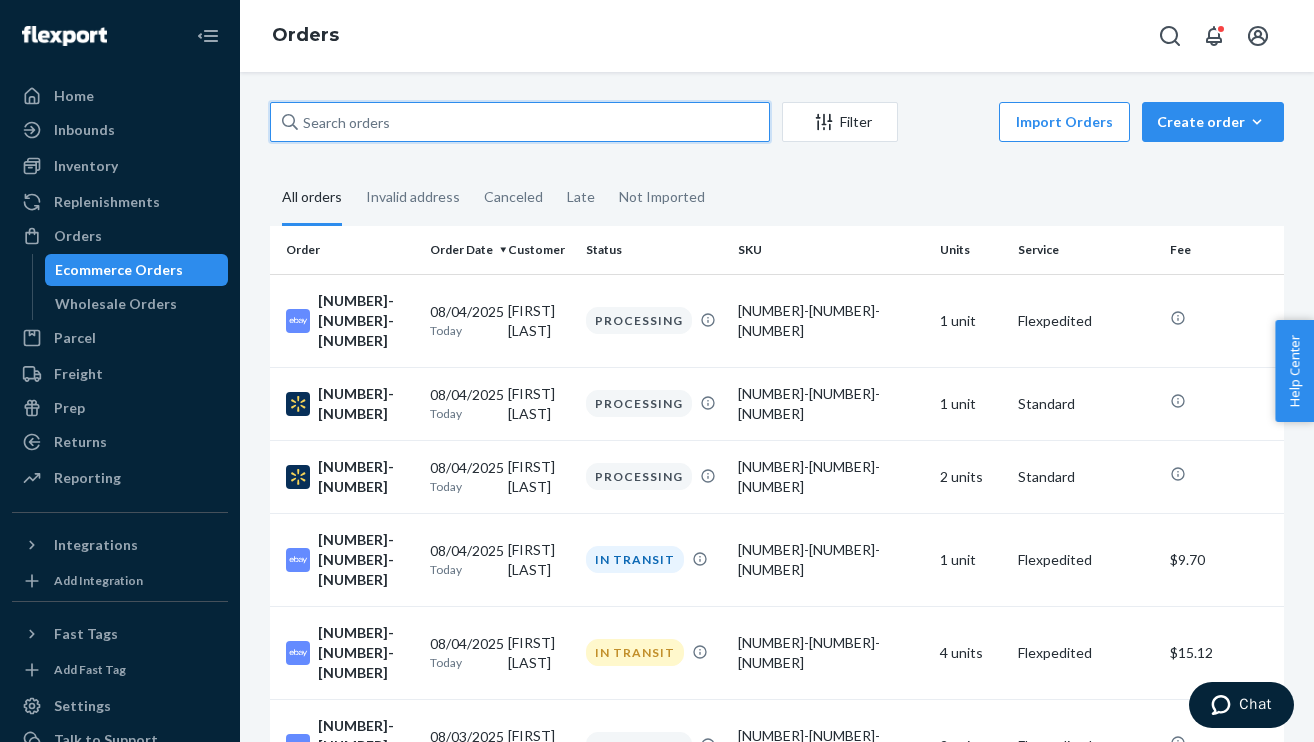 click at bounding box center [520, 122] 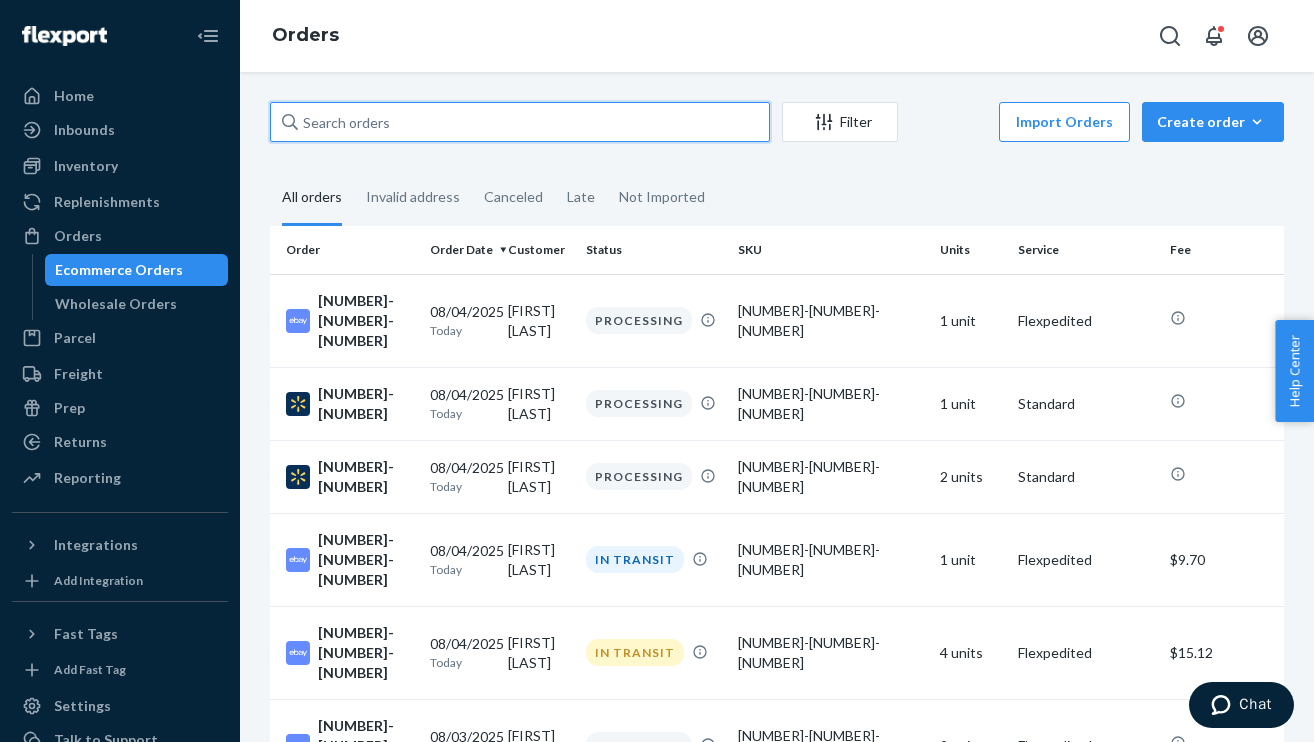 paste on "06-13388-04909" 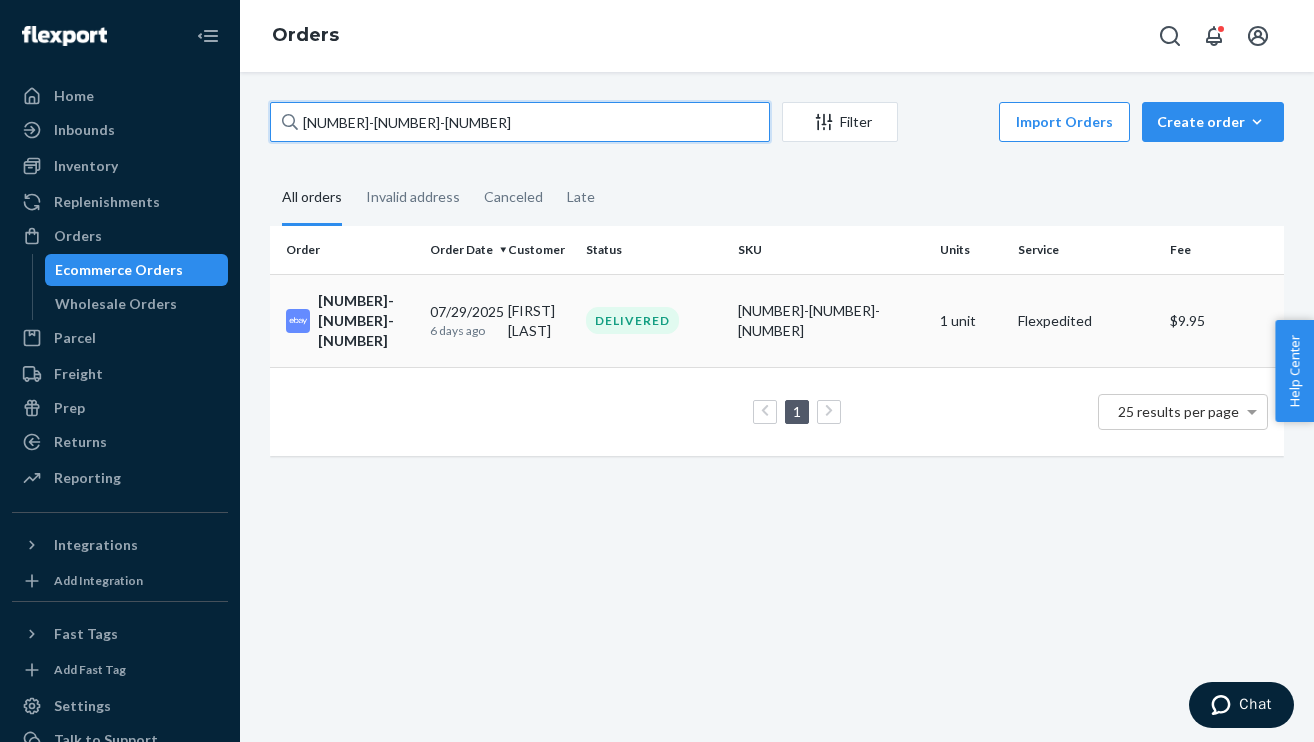type on "06-13388-04909" 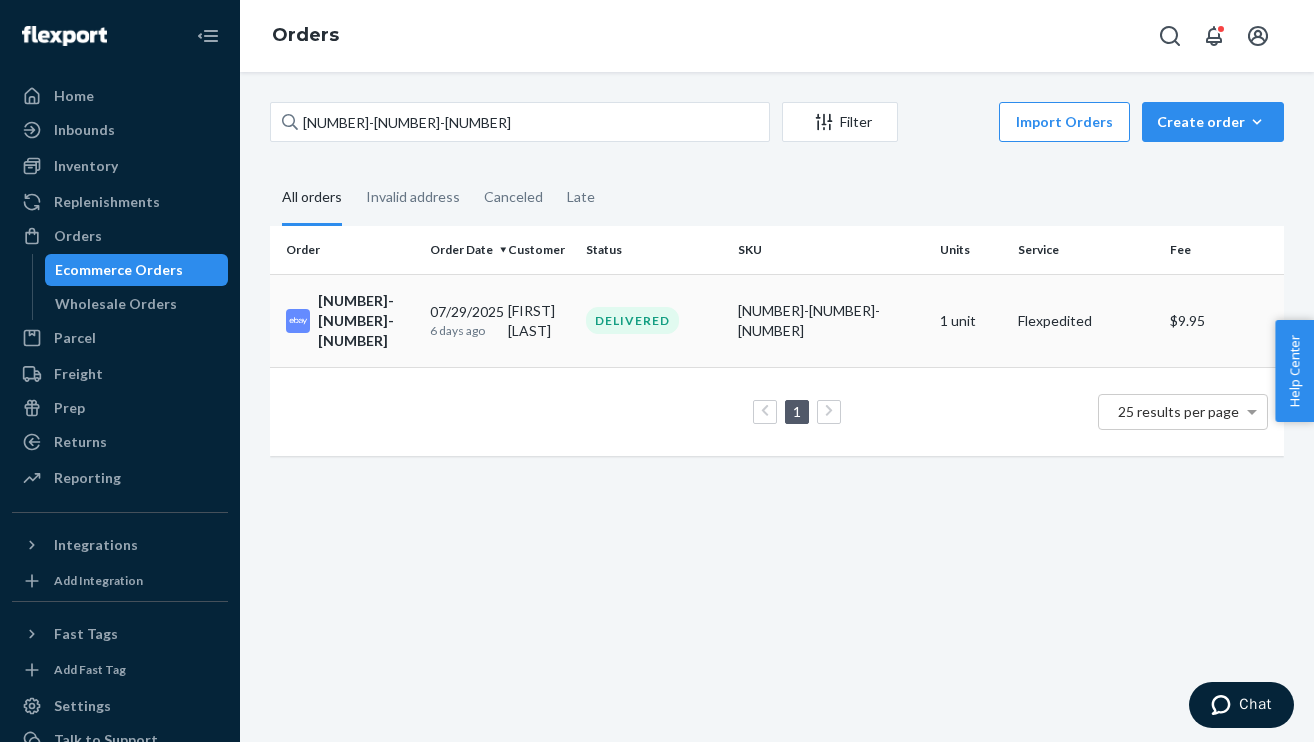 click on "06-13388-04909" at bounding box center [350, 321] 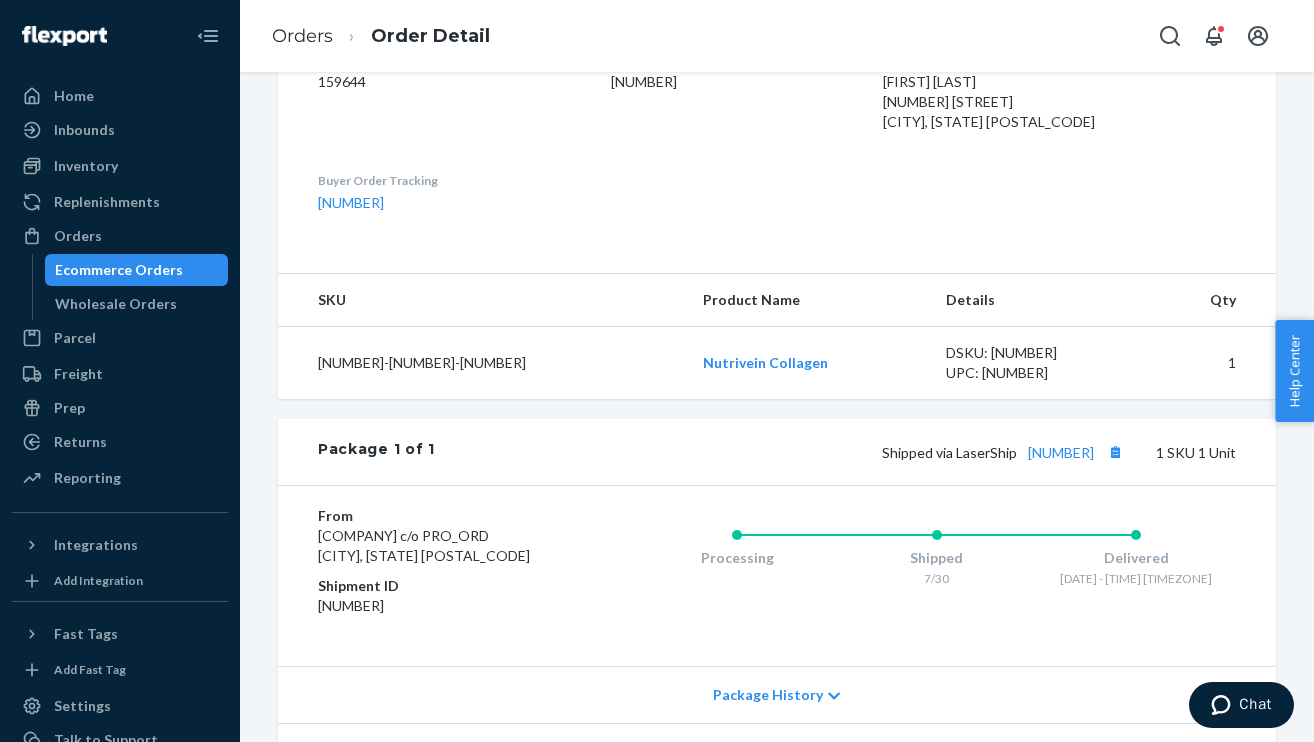 scroll, scrollTop: 584, scrollLeft: 0, axis: vertical 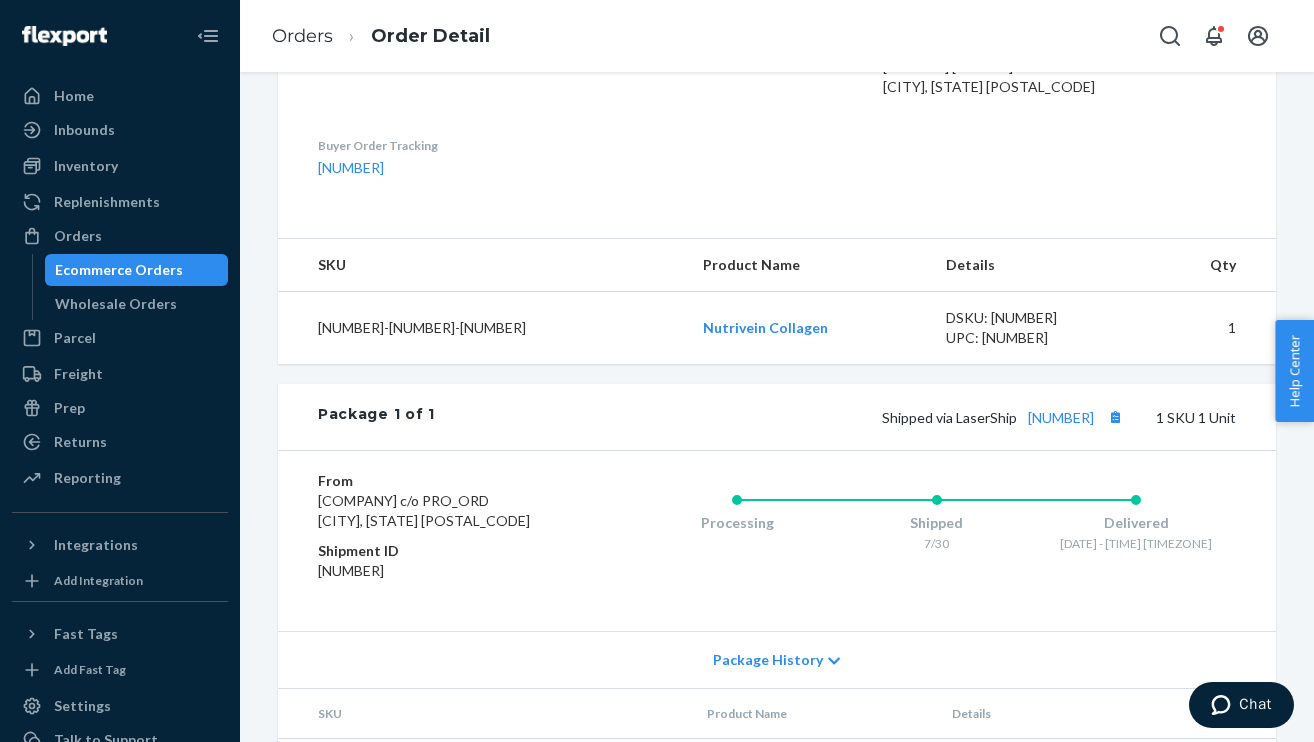 click on "Shipped via LaserShip   1LSCYM1005AA8M0 1   SKU   1   Unit" at bounding box center (835, 417) 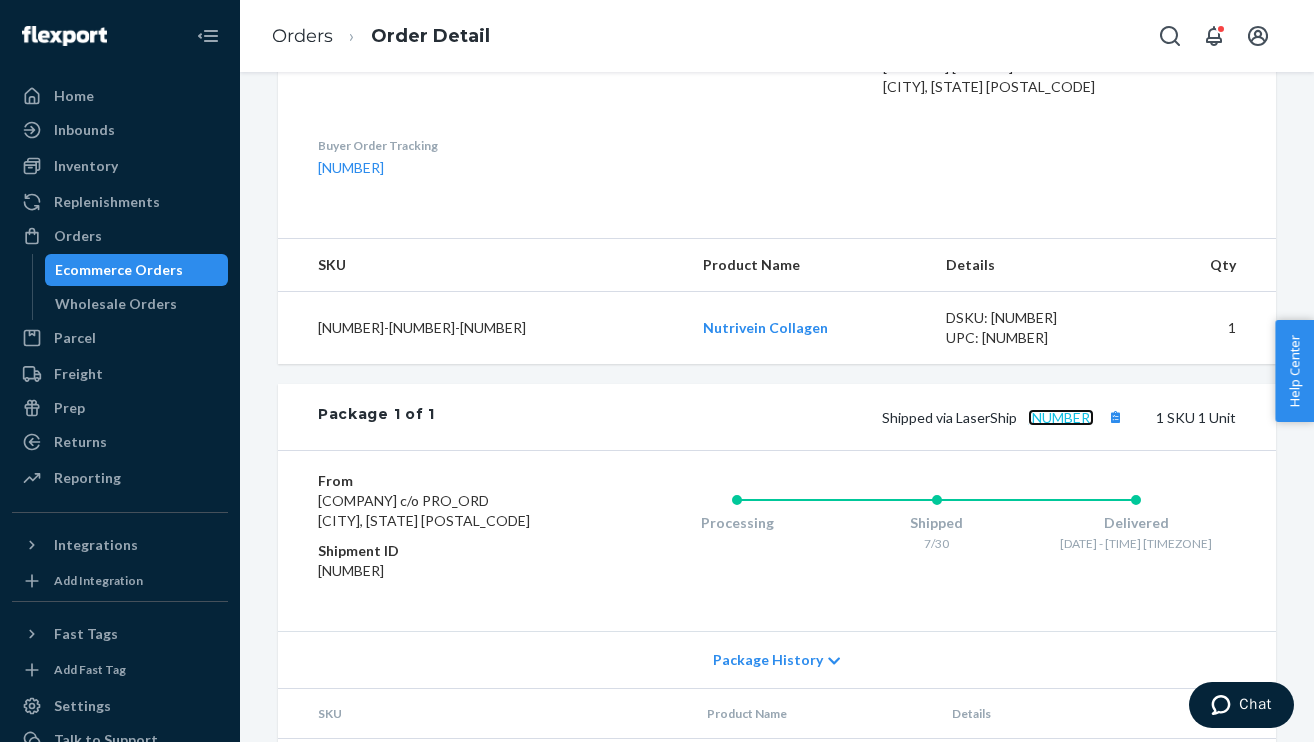 click on "1LSCYM1005AA8M0" at bounding box center (1061, 417) 